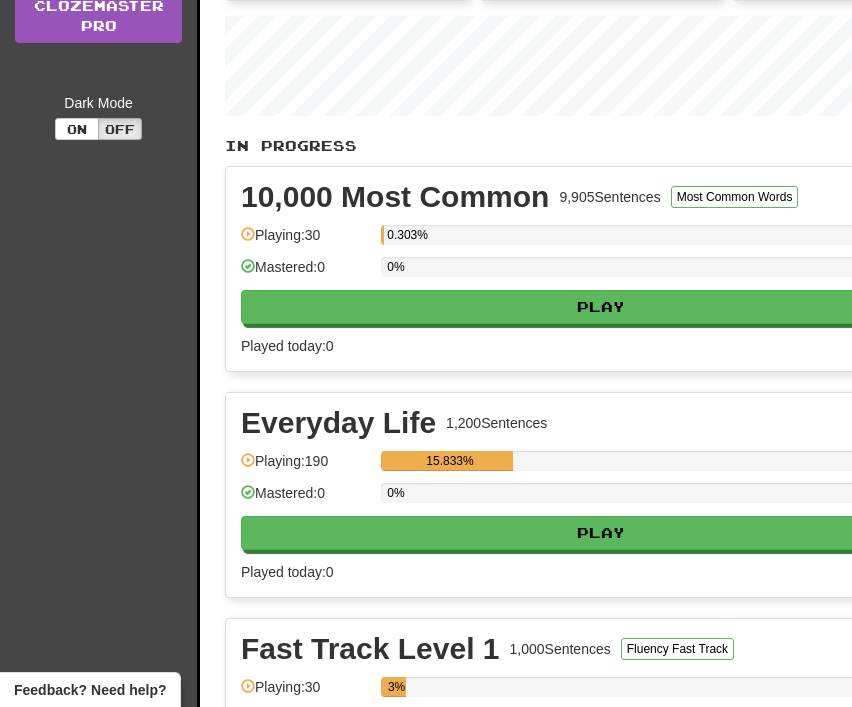 scroll, scrollTop: 306, scrollLeft: 0, axis: vertical 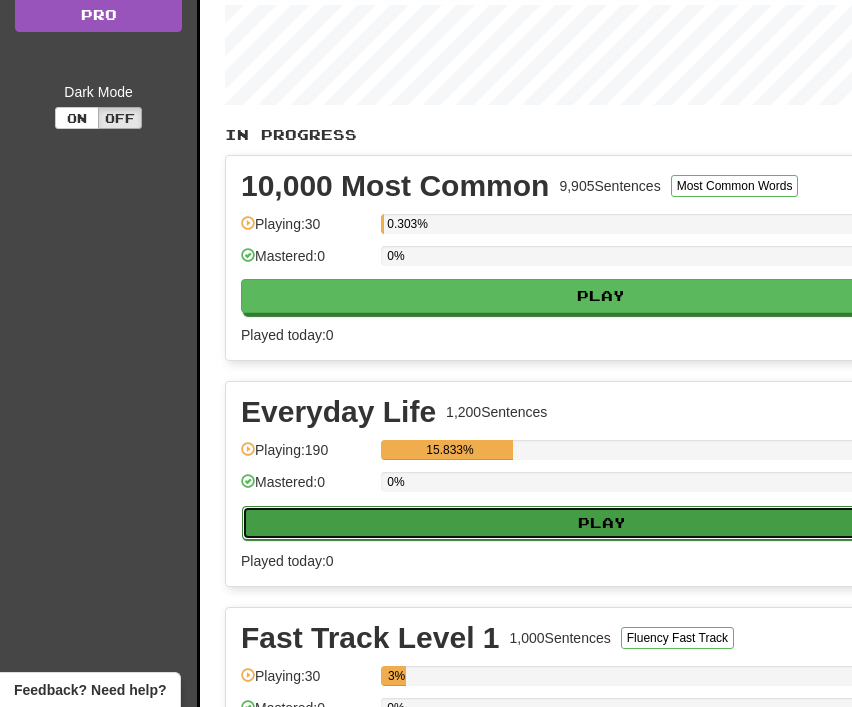 click on "Play" at bounding box center (602, 523) 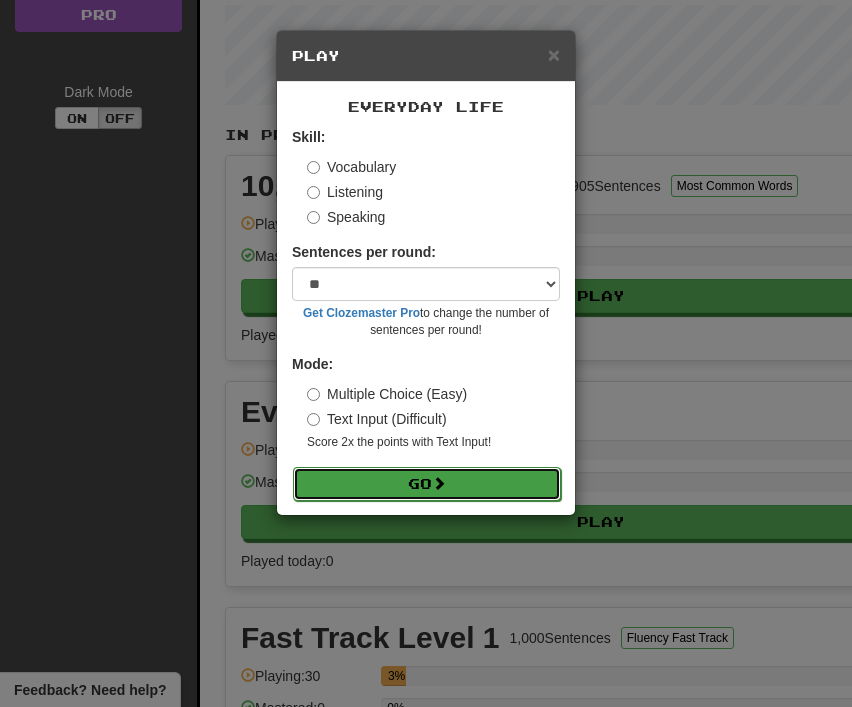 click on "Go" at bounding box center (427, 484) 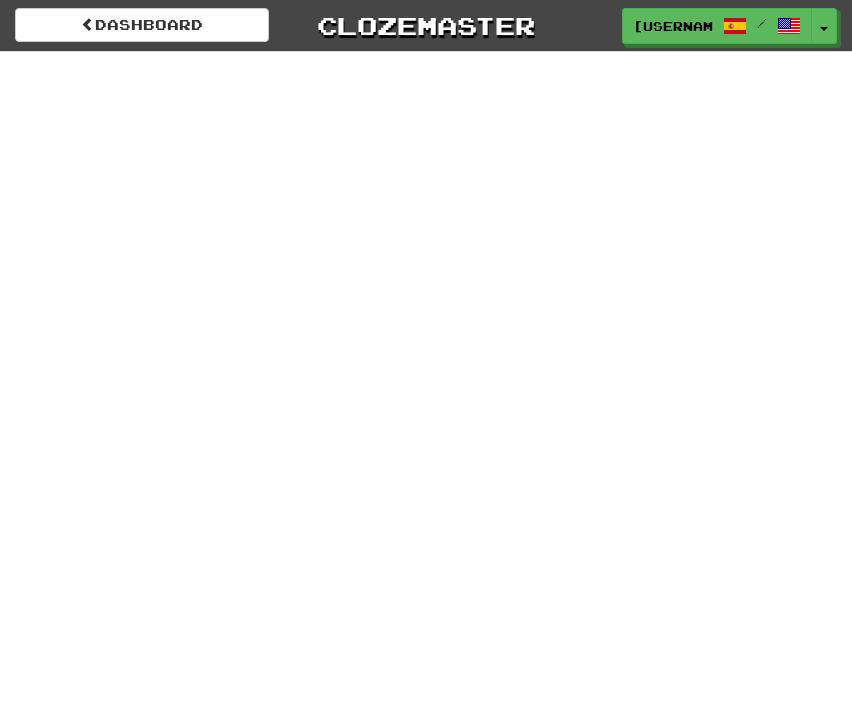 scroll, scrollTop: 0, scrollLeft: 0, axis: both 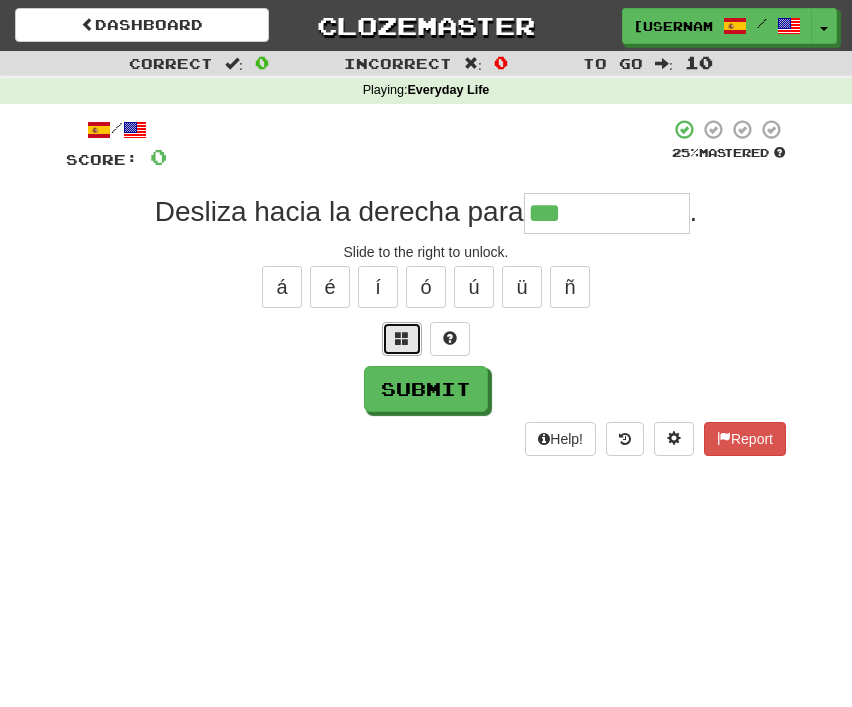click at bounding box center (402, 338) 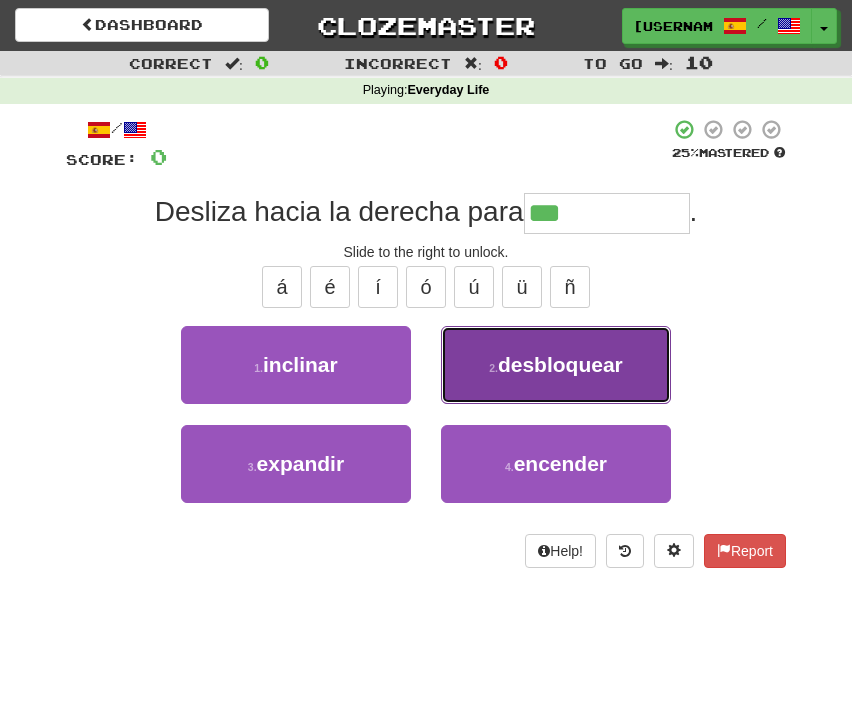click on "2 .  desbloquear" at bounding box center (556, 365) 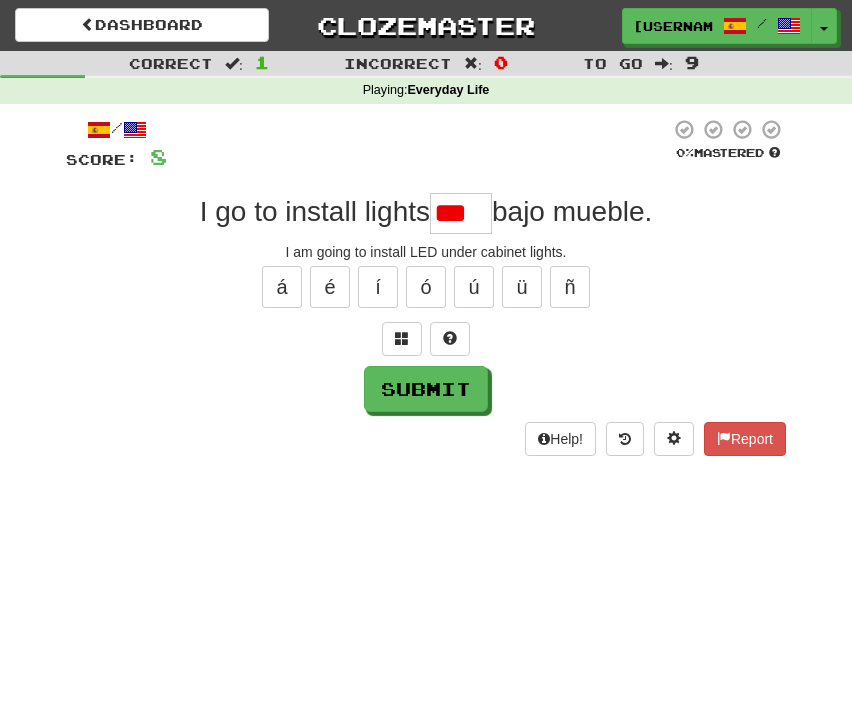 scroll, scrollTop: 0, scrollLeft: 0, axis: both 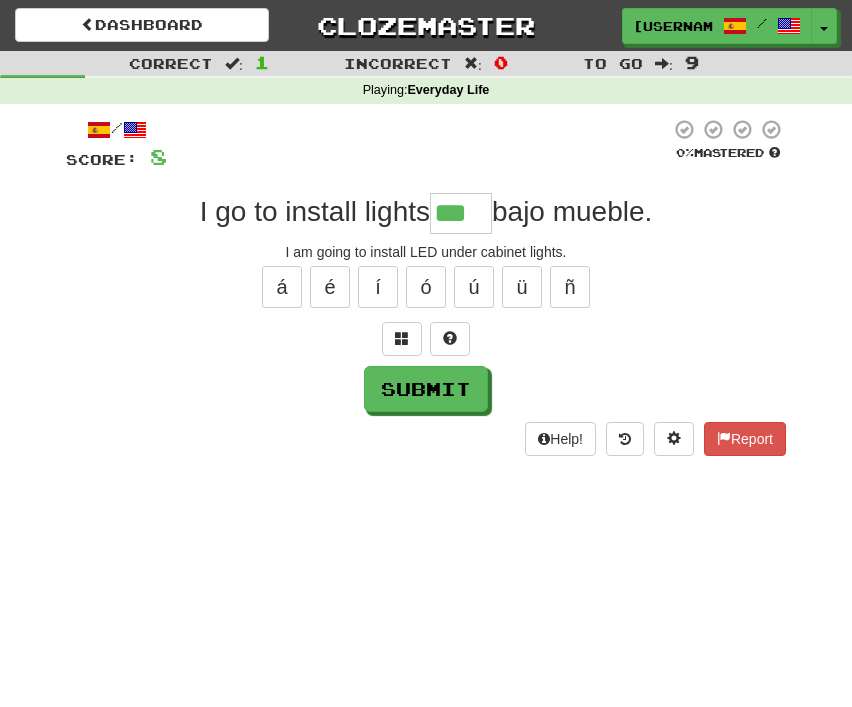 type on "***" 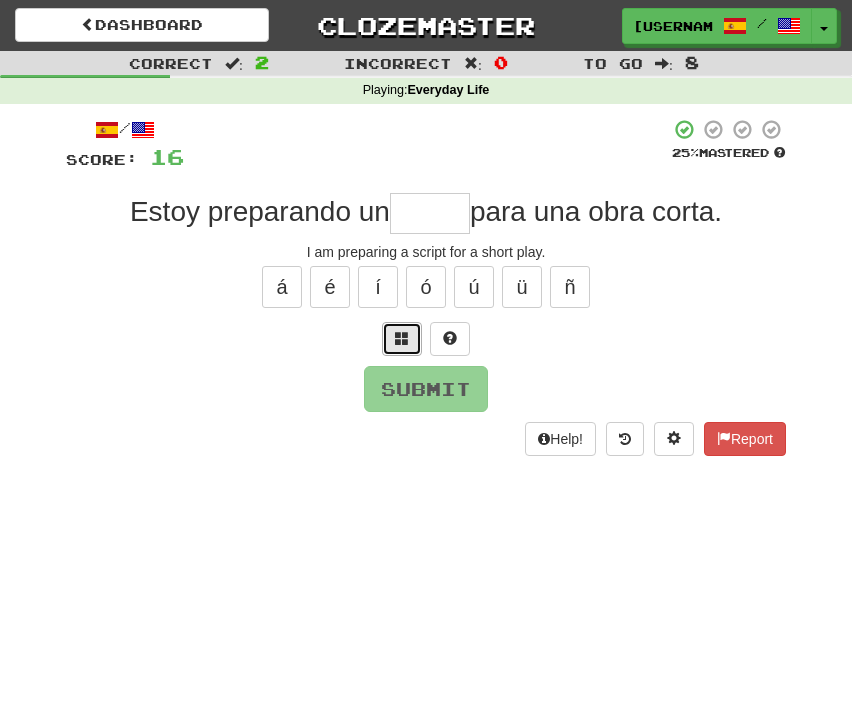 click at bounding box center (402, 338) 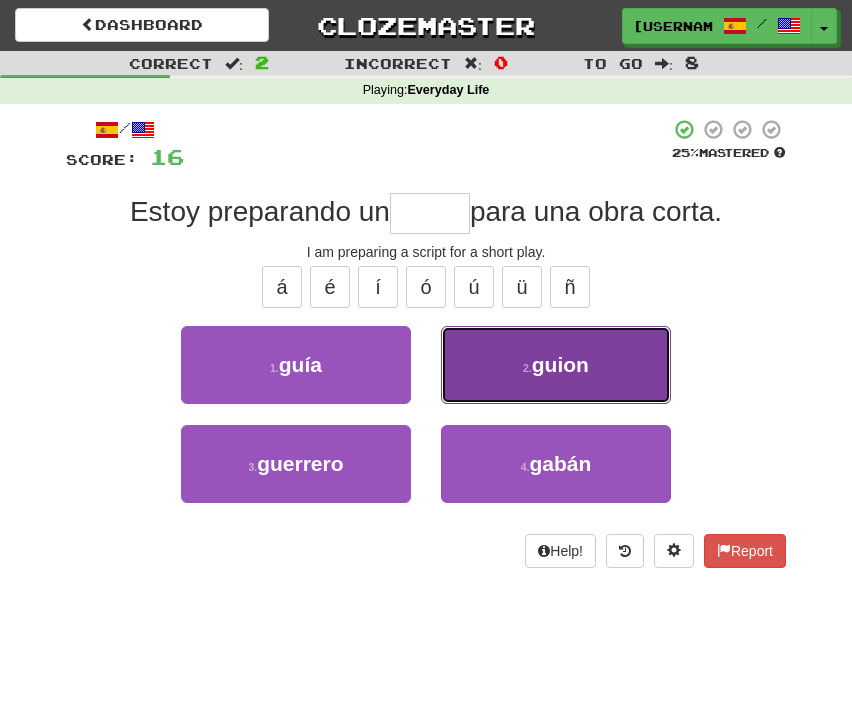 click on "2 .  guion" at bounding box center [556, 365] 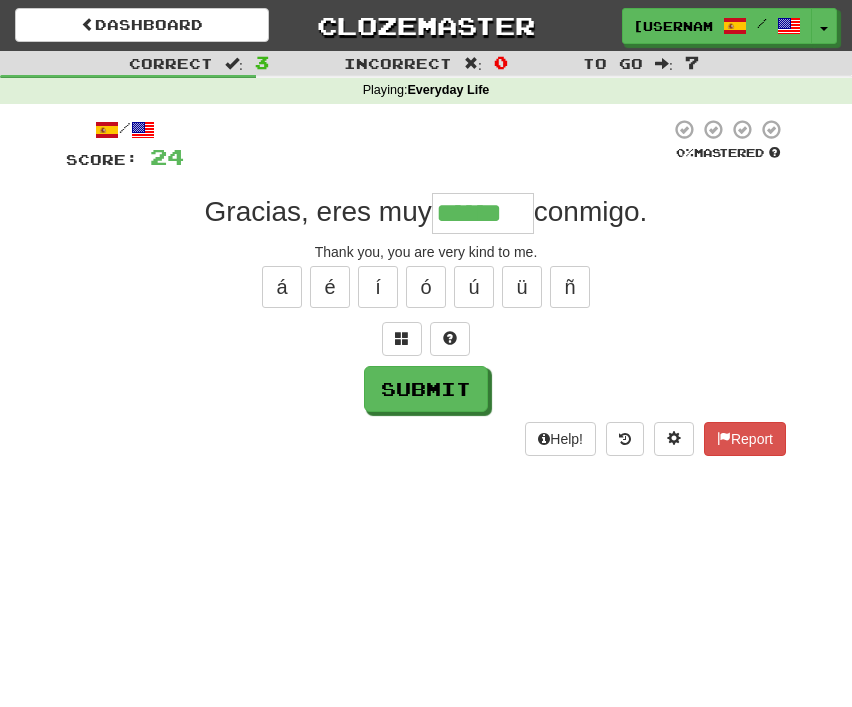 type on "******" 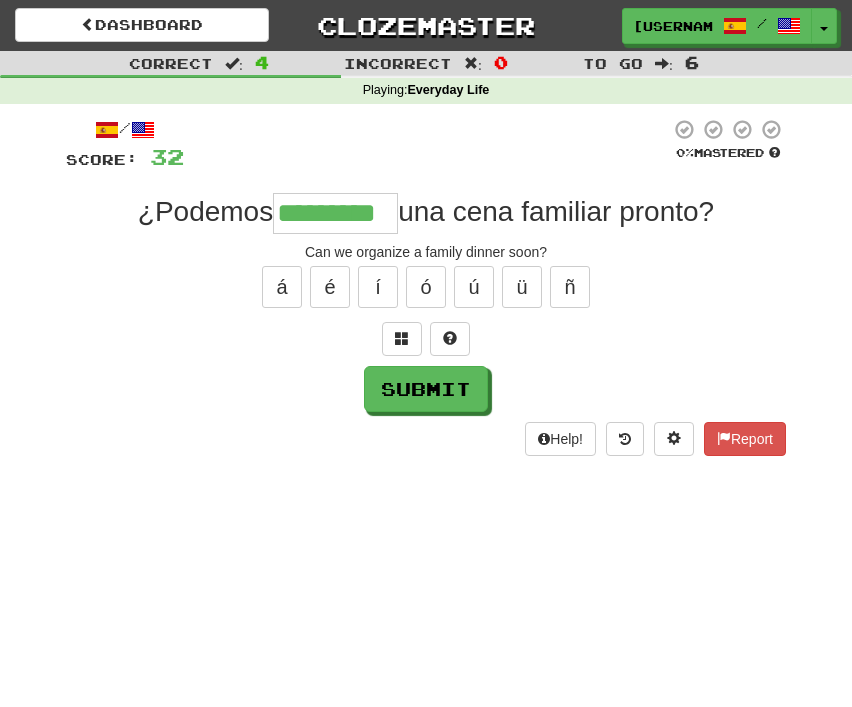 type on "*********" 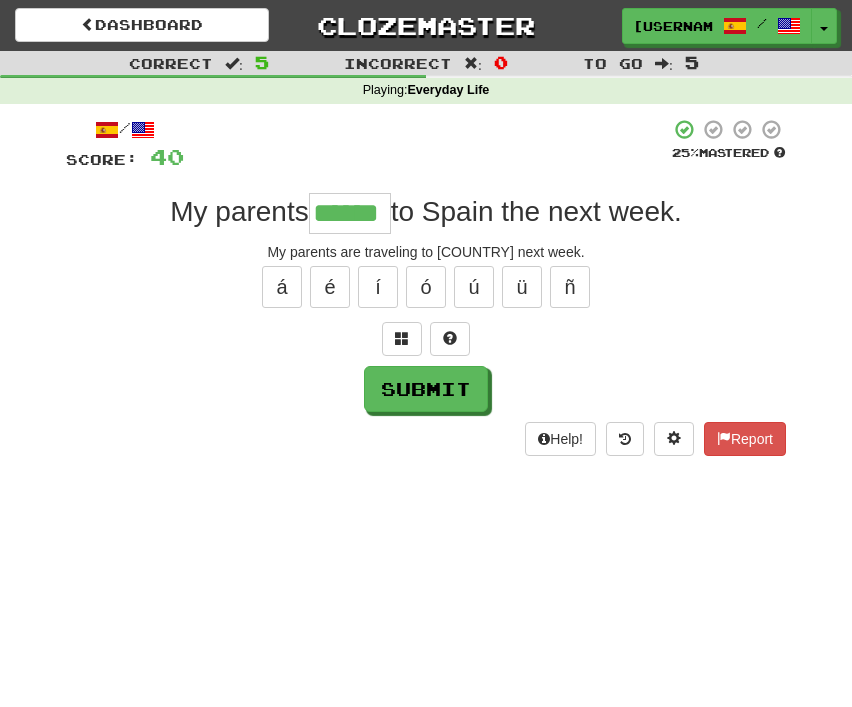 type on "******" 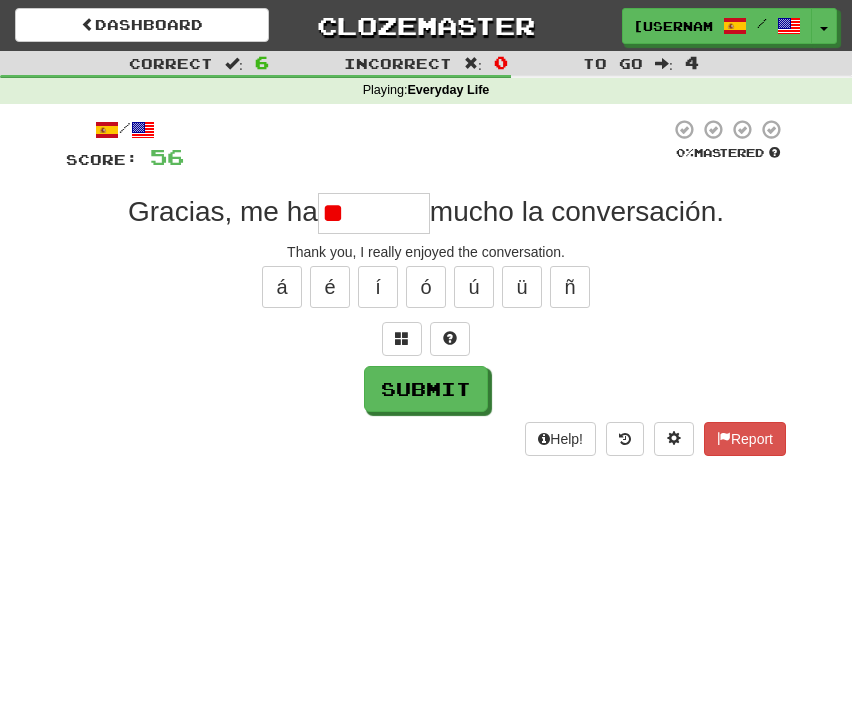type on "*" 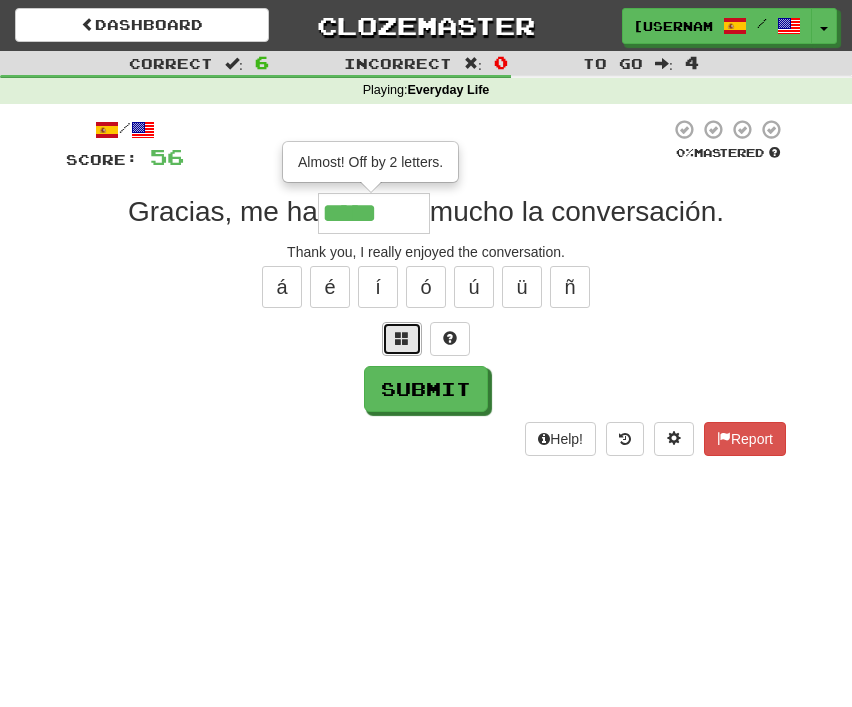 click at bounding box center (402, 338) 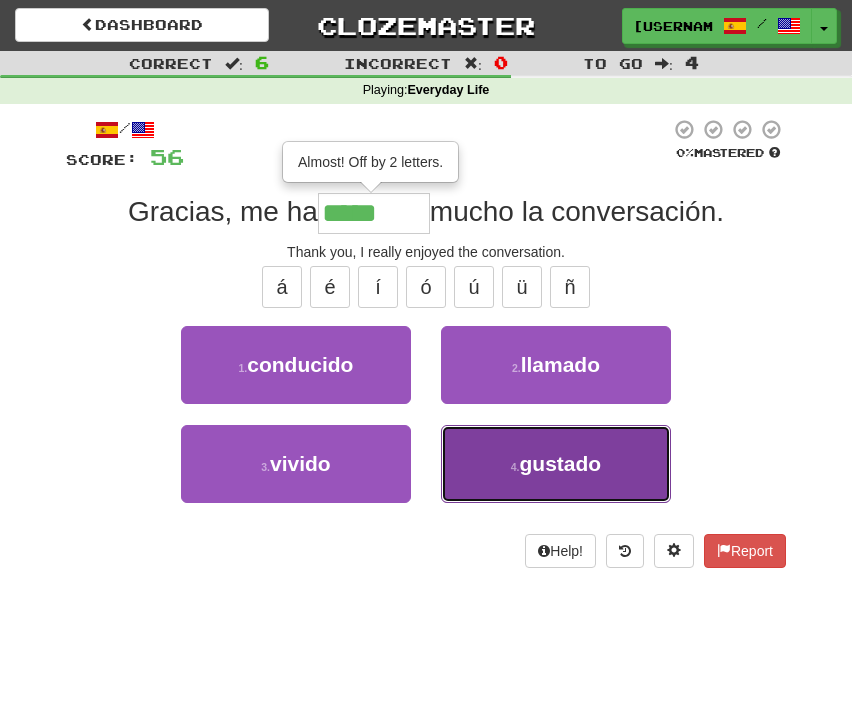 click on "4 ." at bounding box center [515, 467] 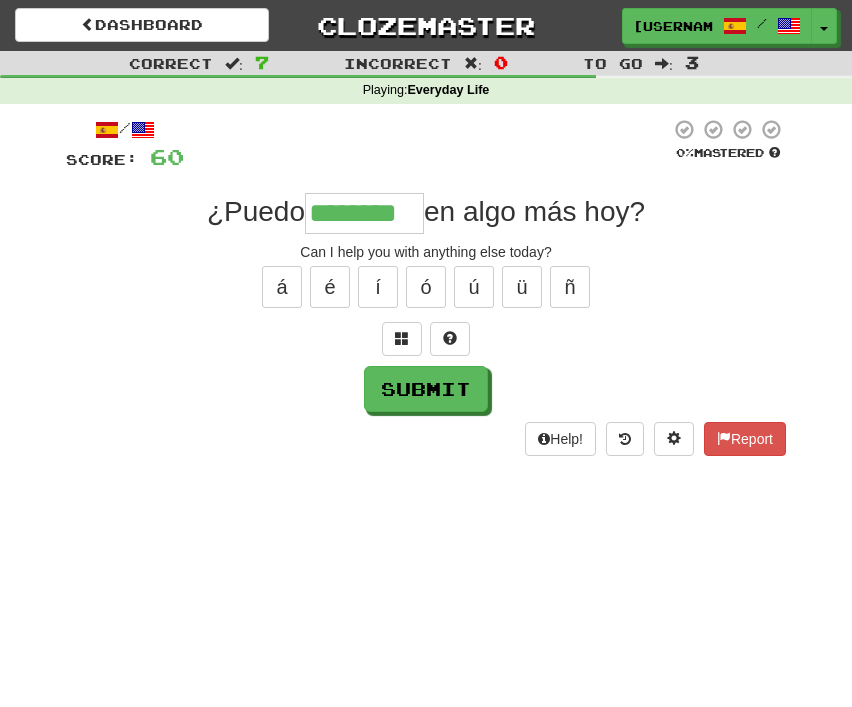 type on "********" 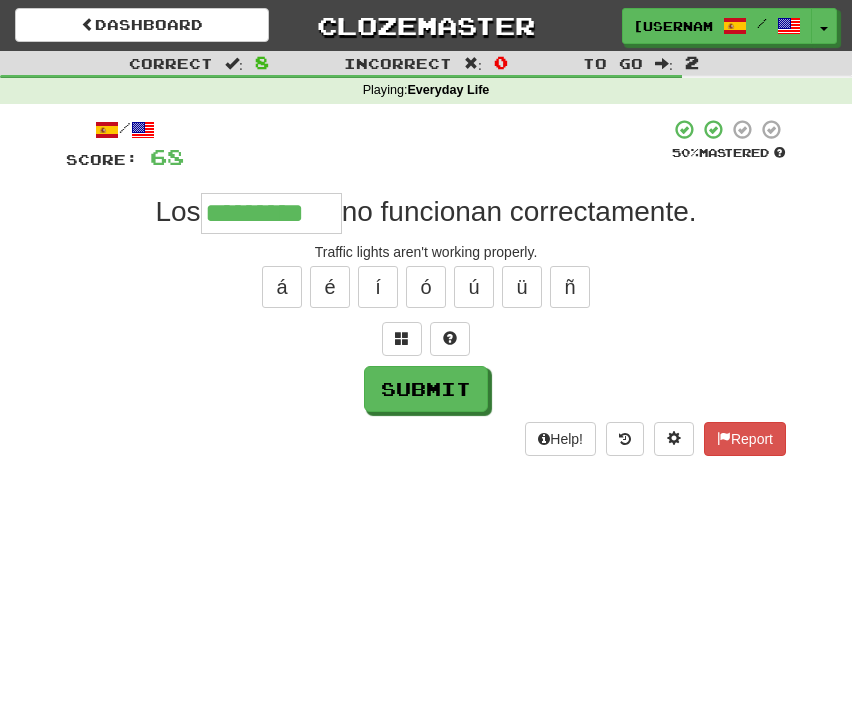 type on "*********" 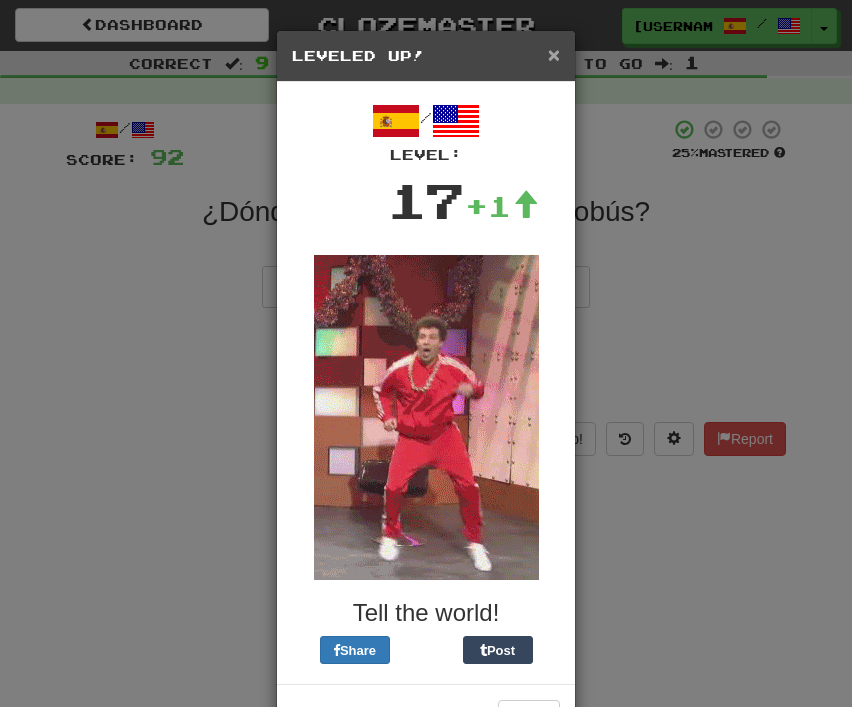 click on "×" at bounding box center (554, 54) 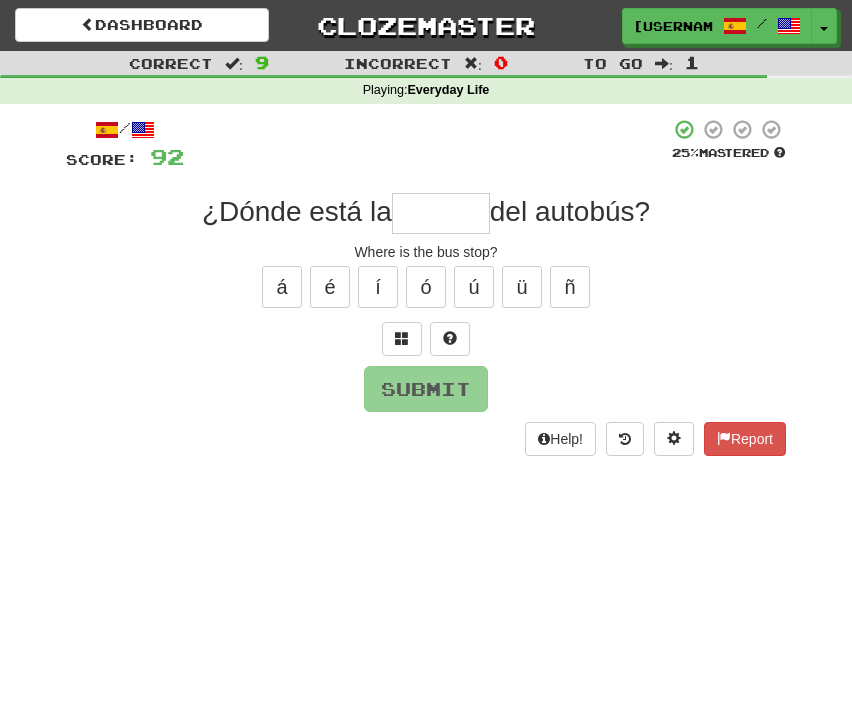 click at bounding box center (441, 213) 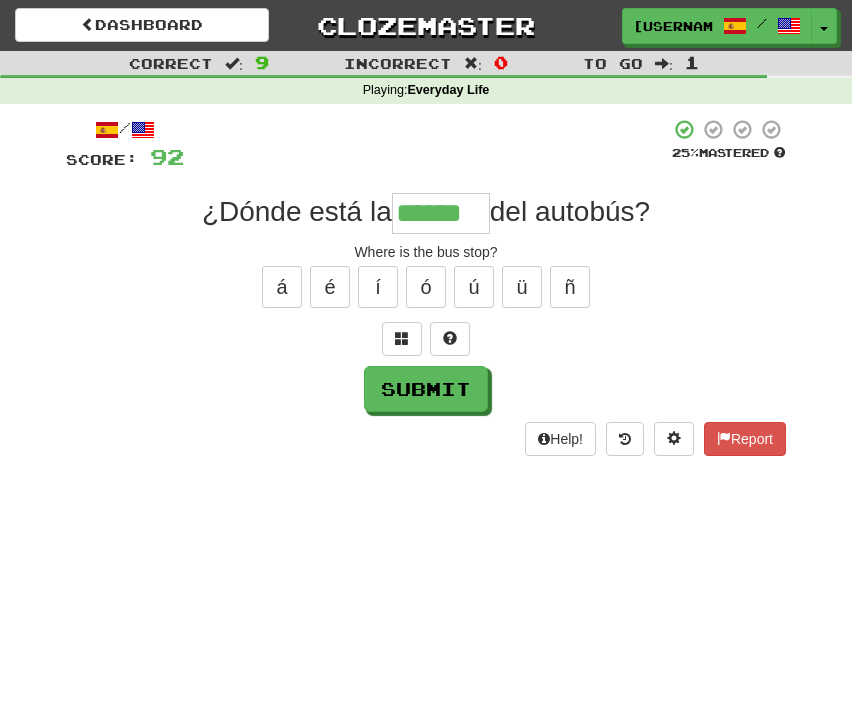 type on "******" 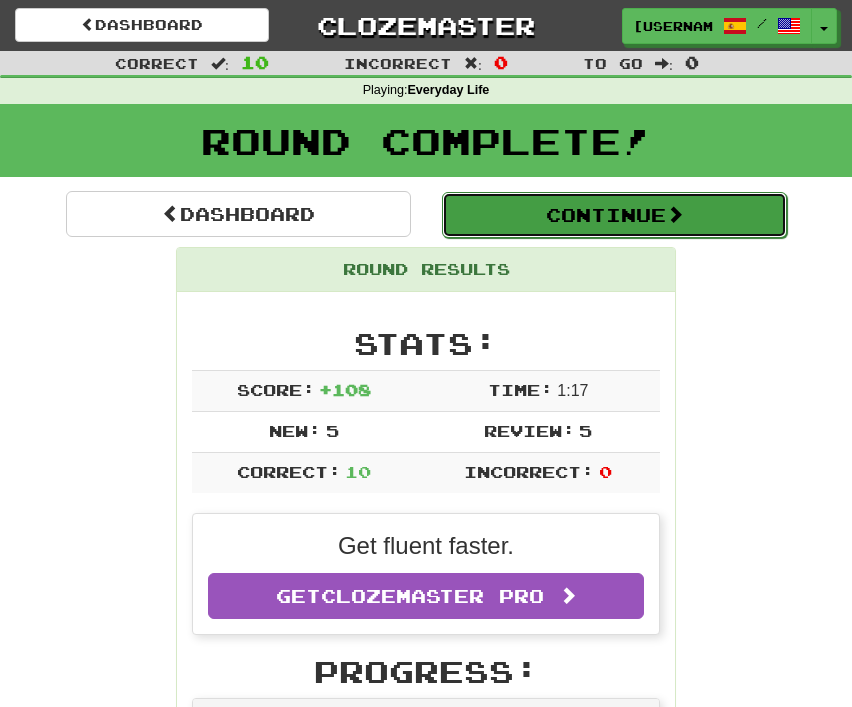 click on "Continue" at bounding box center [614, 215] 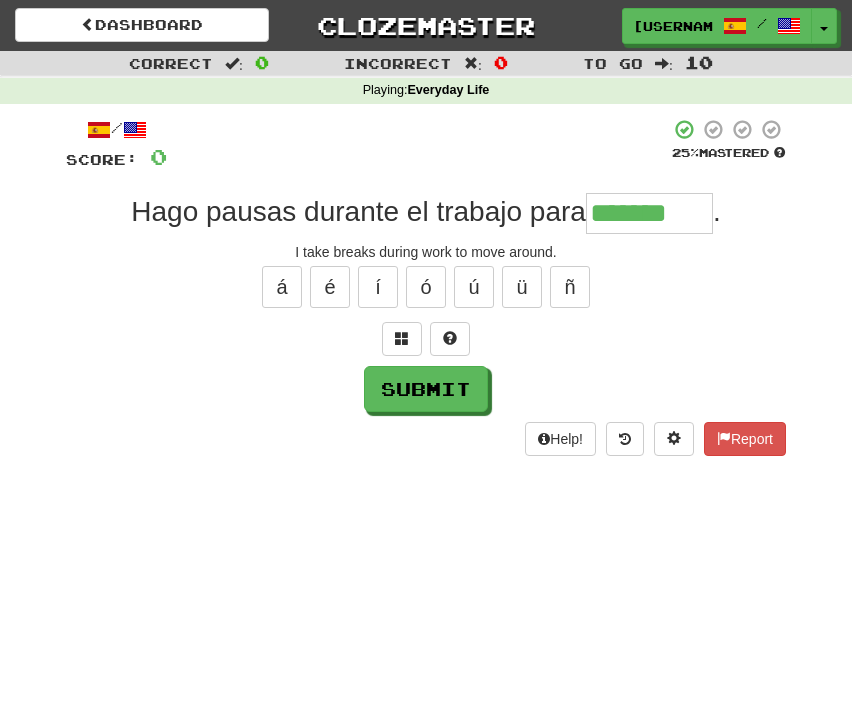 type on "*******" 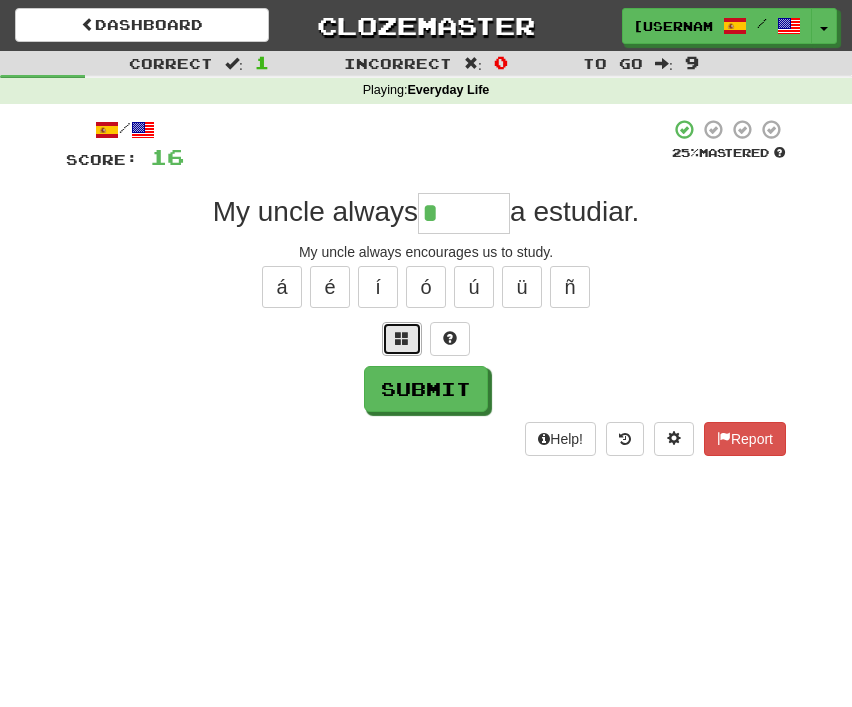 click at bounding box center (402, 338) 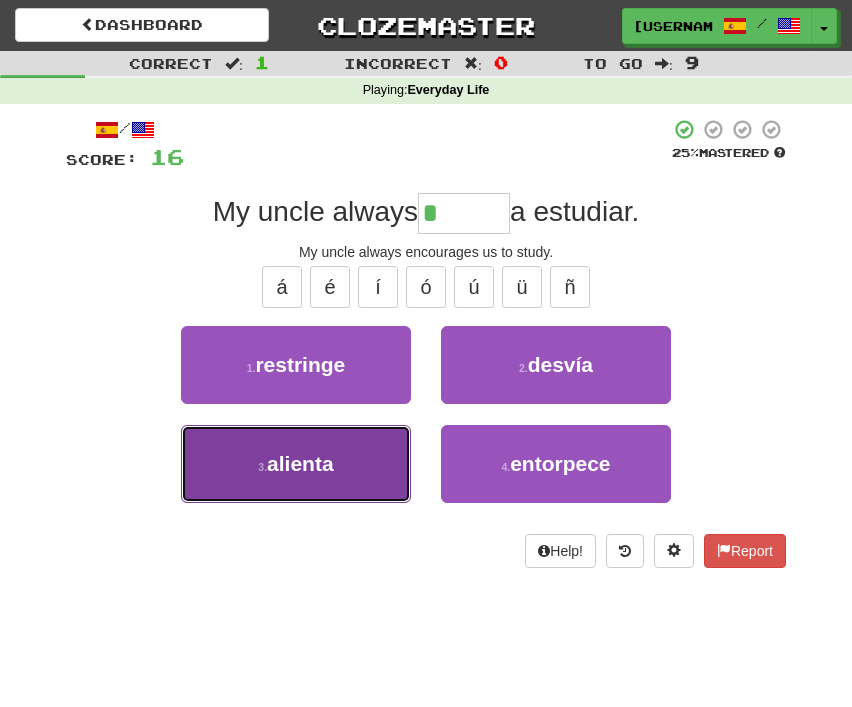 click on "alienta" at bounding box center [300, 463] 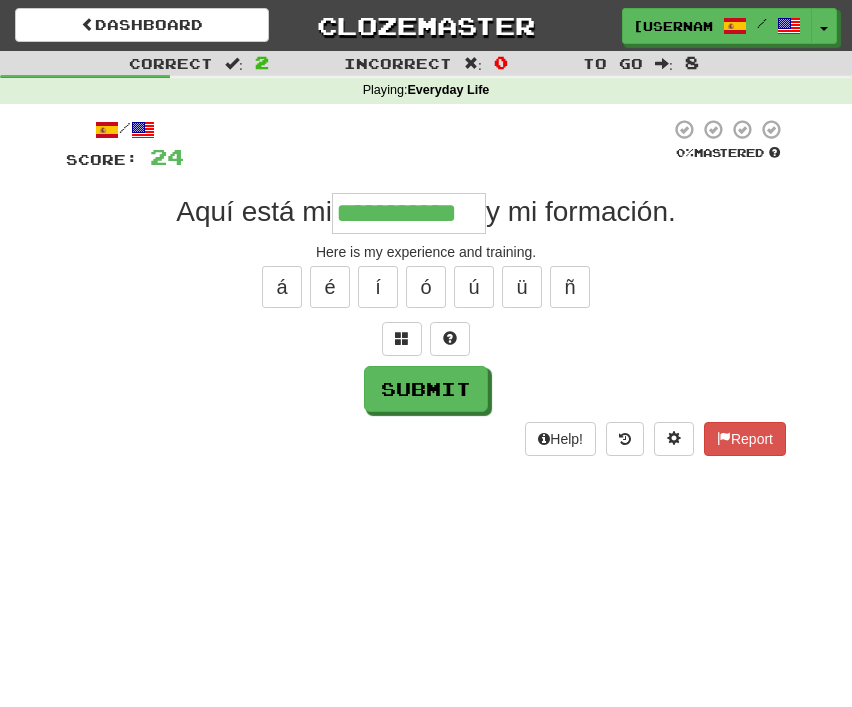 type on "**********" 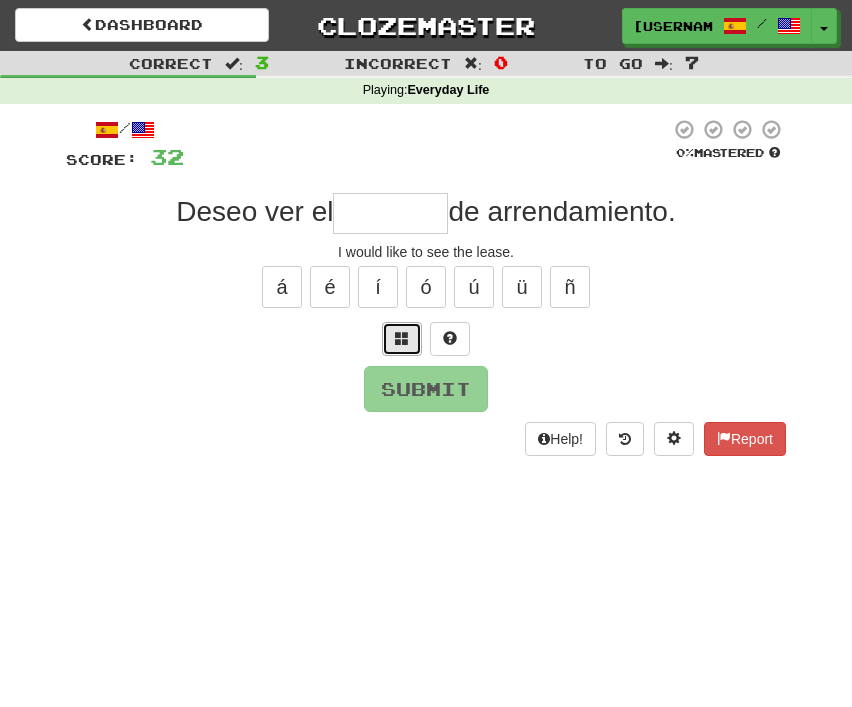 click at bounding box center (402, 339) 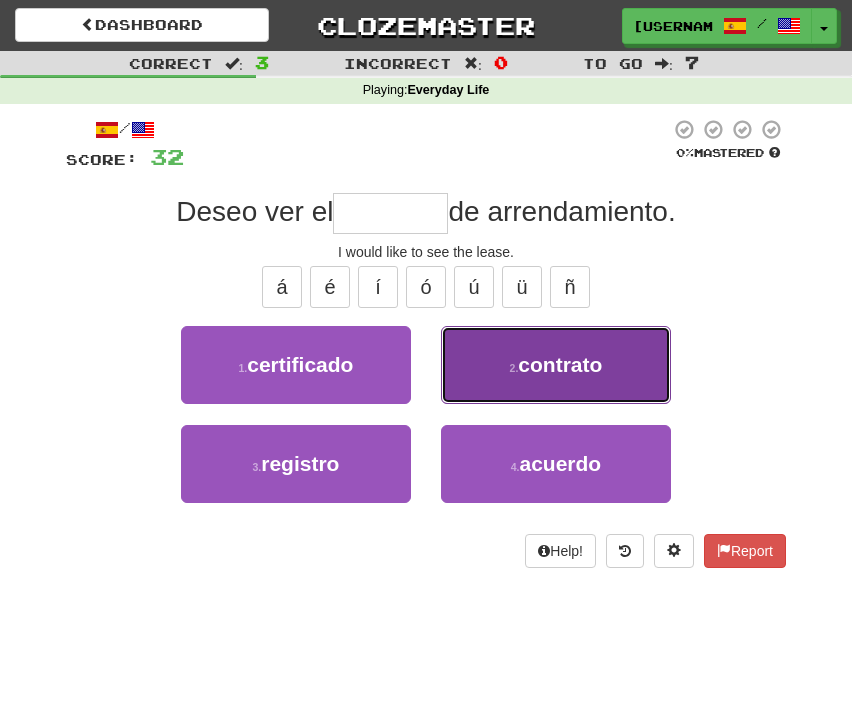 click on "2 .  contrato" at bounding box center [556, 365] 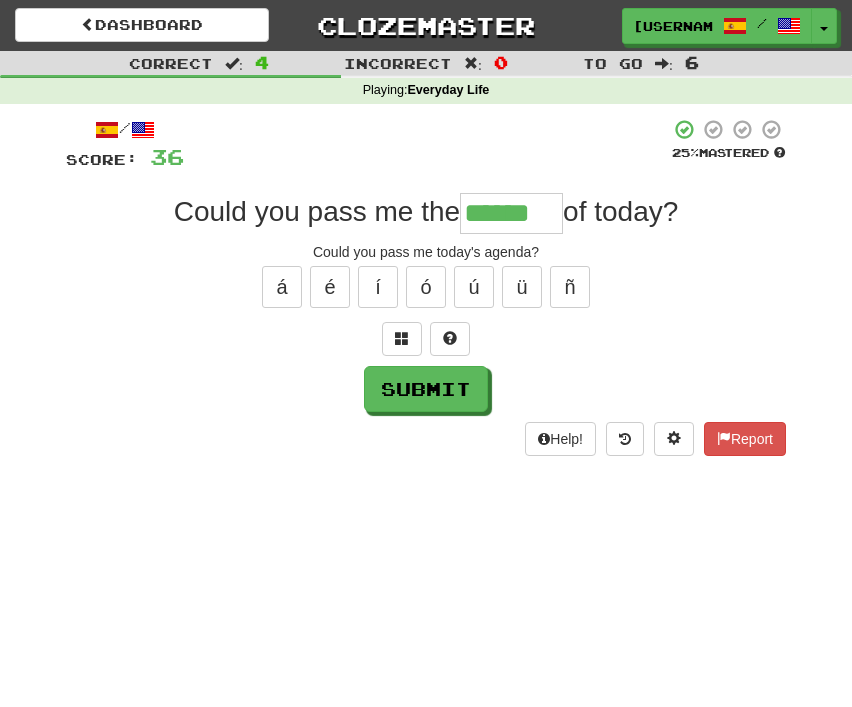 type on "******" 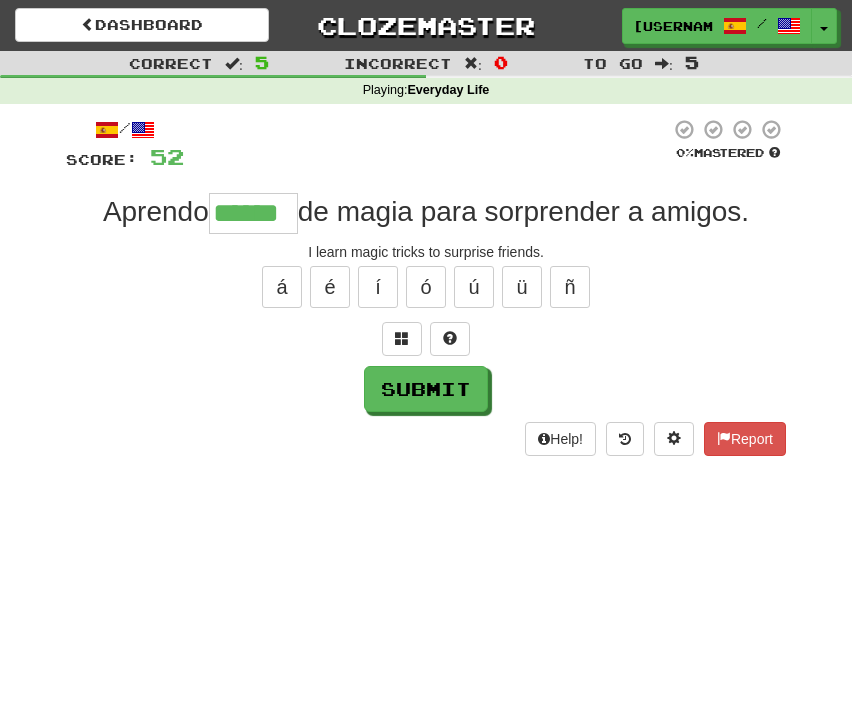 type on "******" 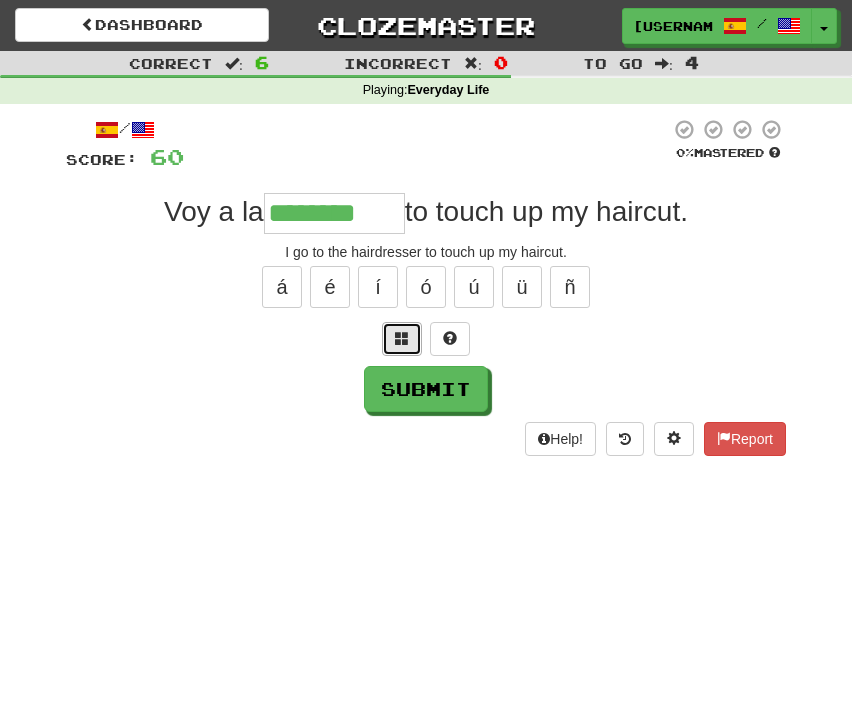 click at bounding box center (402, 338) 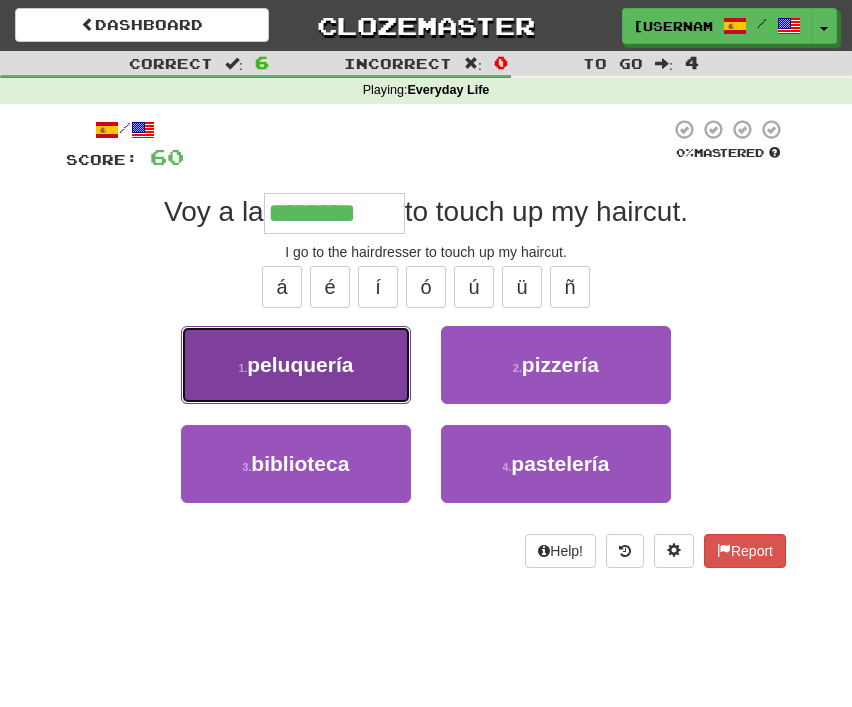 click on "1 .  peluquería" at bounding box center (296, 365) 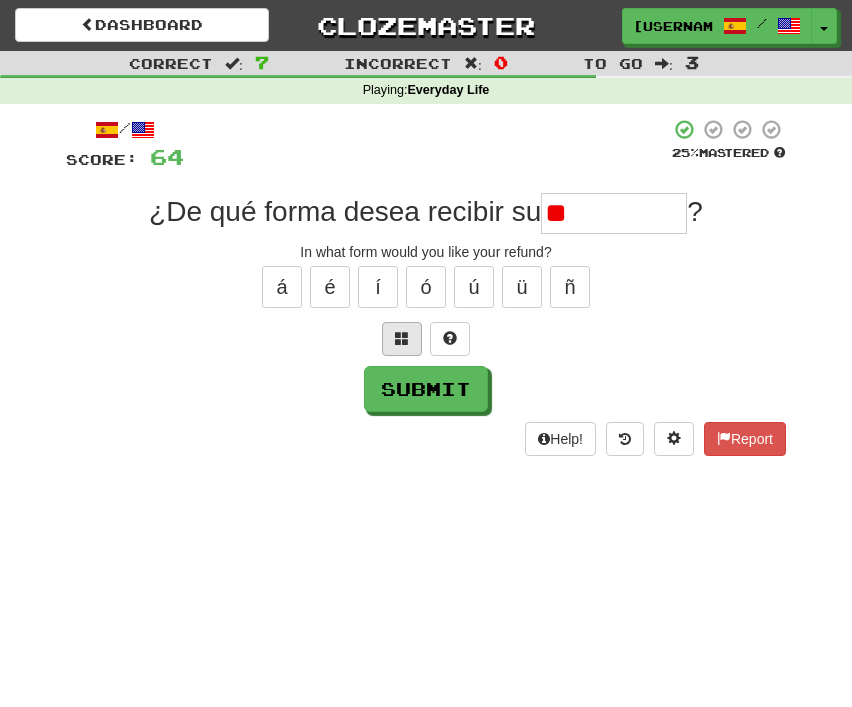 type on "*" 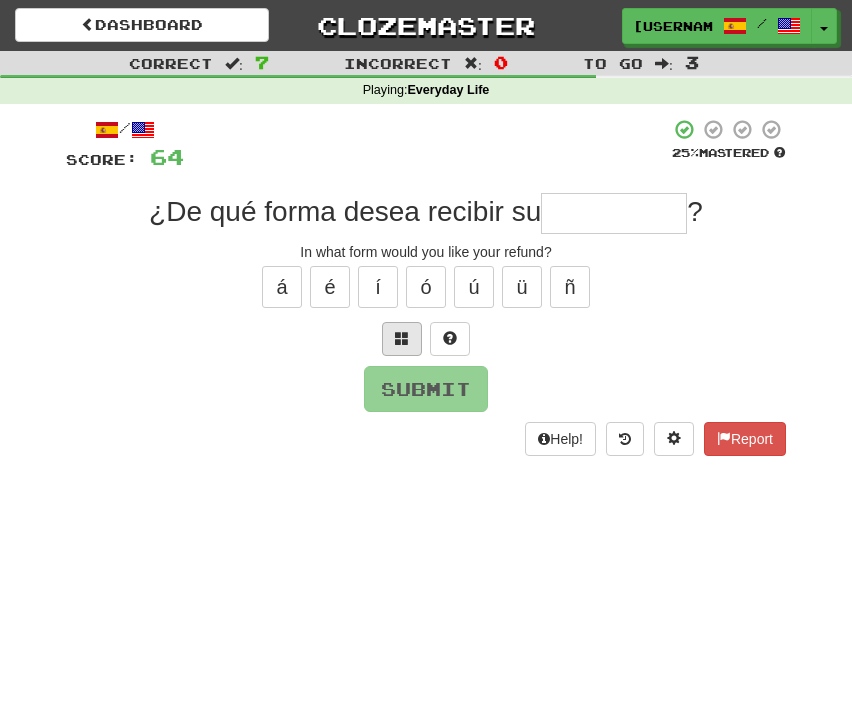 type on "*" 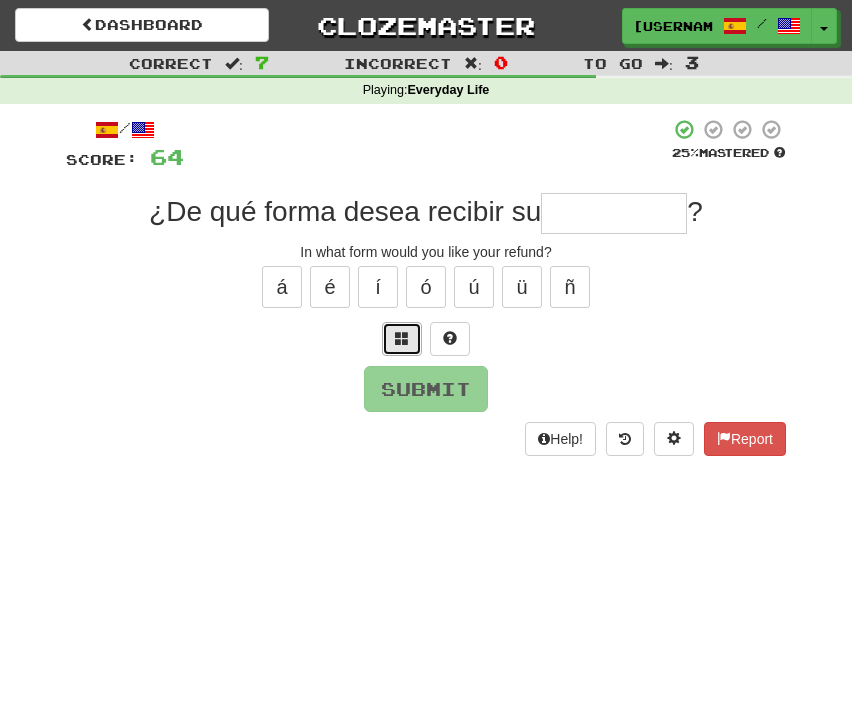 click at bounding box center (402, 338) 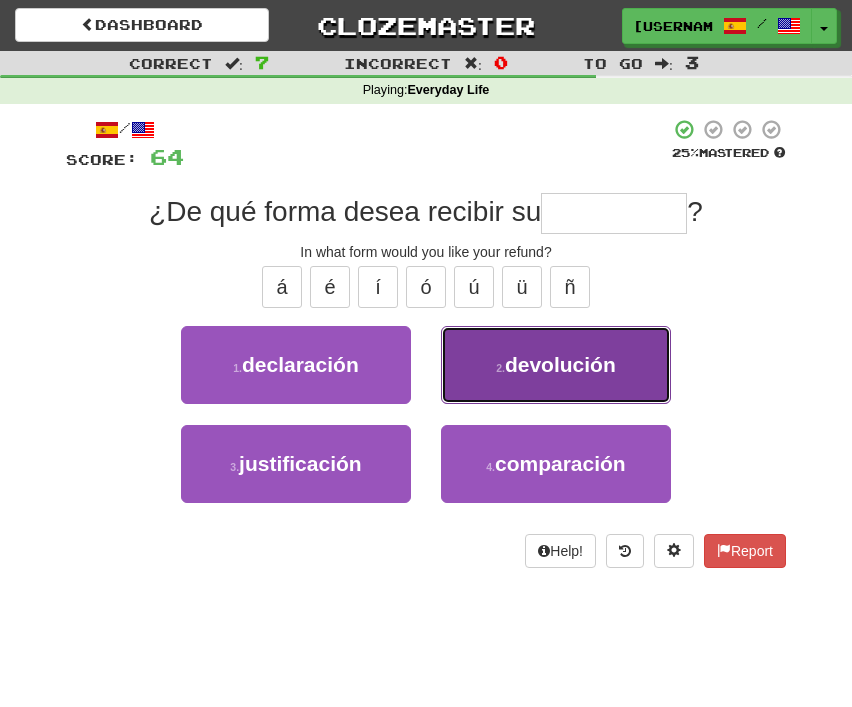 click on "2 .  devolución" at bounding box center (556, 365) 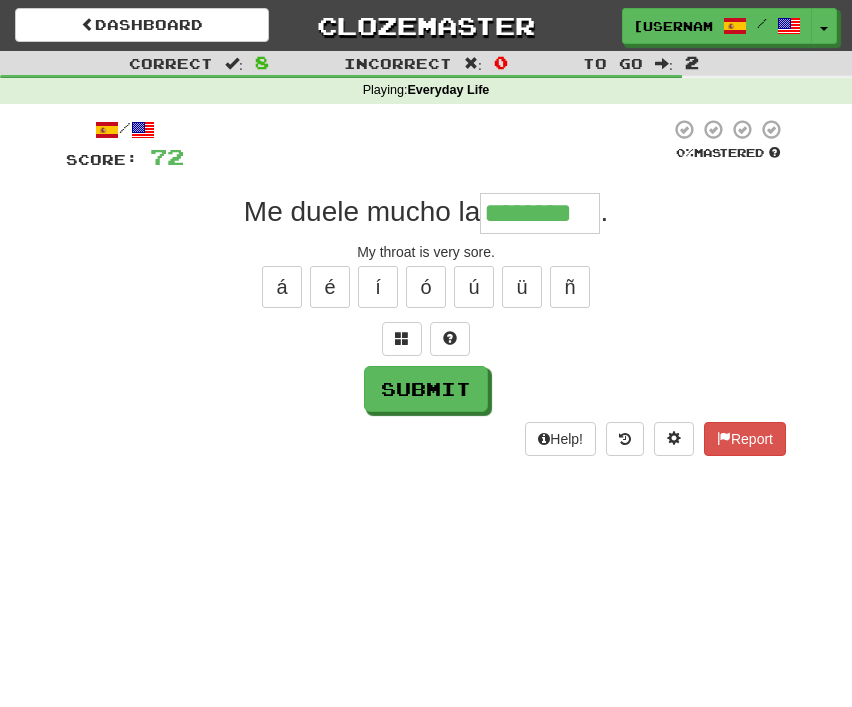 type on "********" 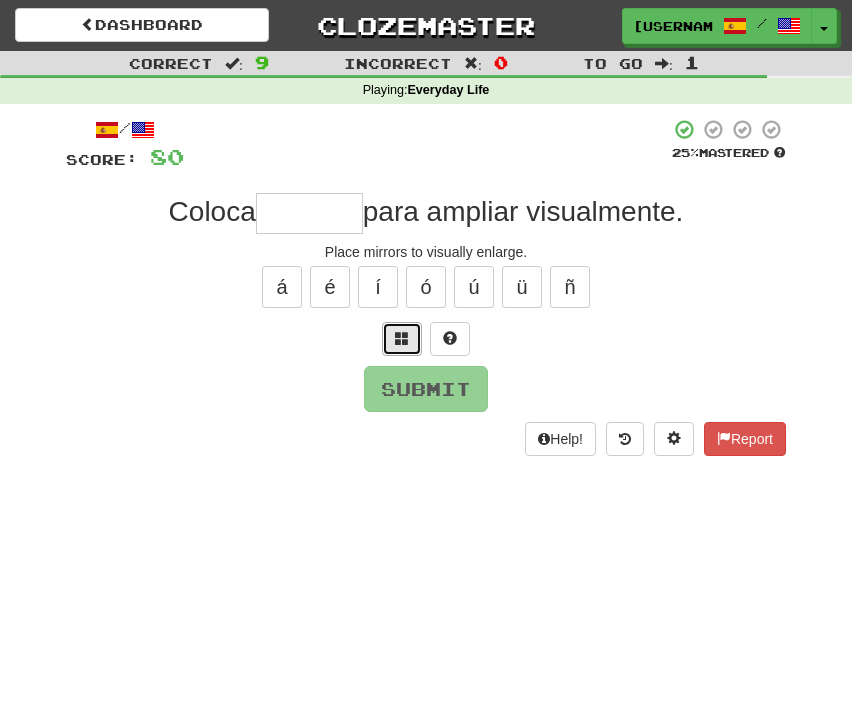 click at bounding box center [402, 338] 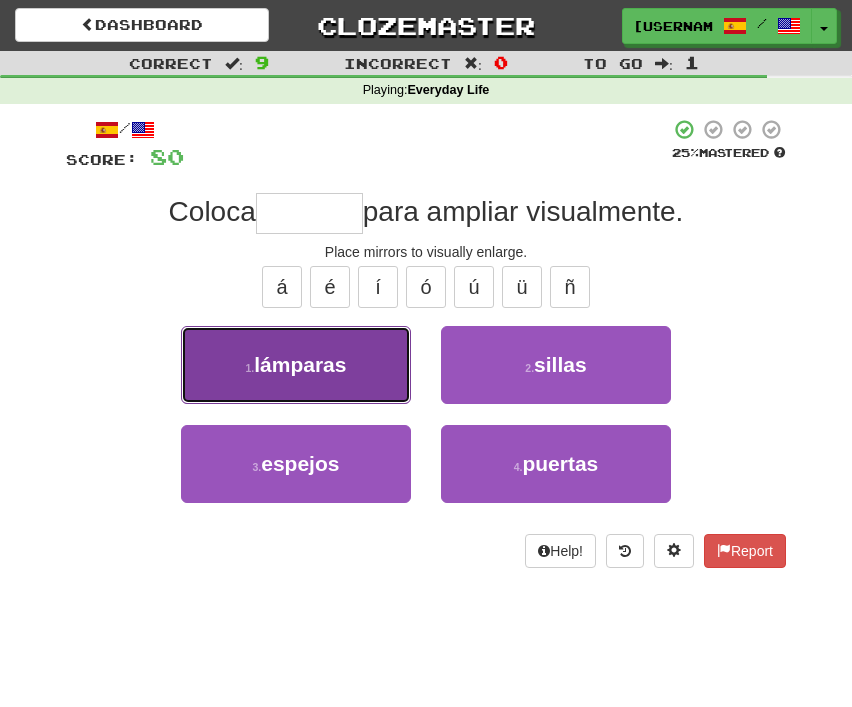 click on "1 .  lámparas" at bounding box center [296, 365] 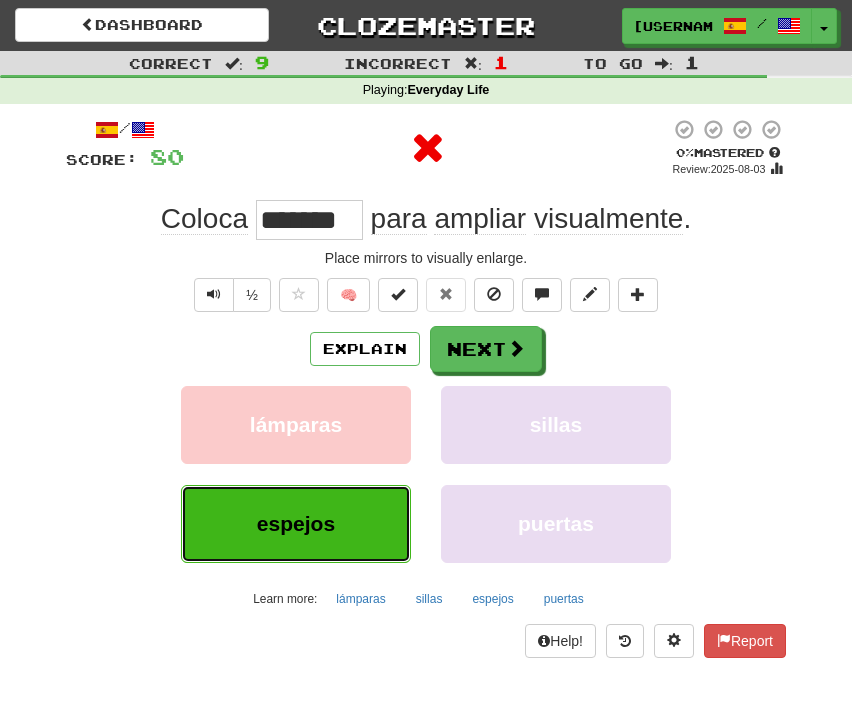 click on "espejos" at bounding box center (296, 523) 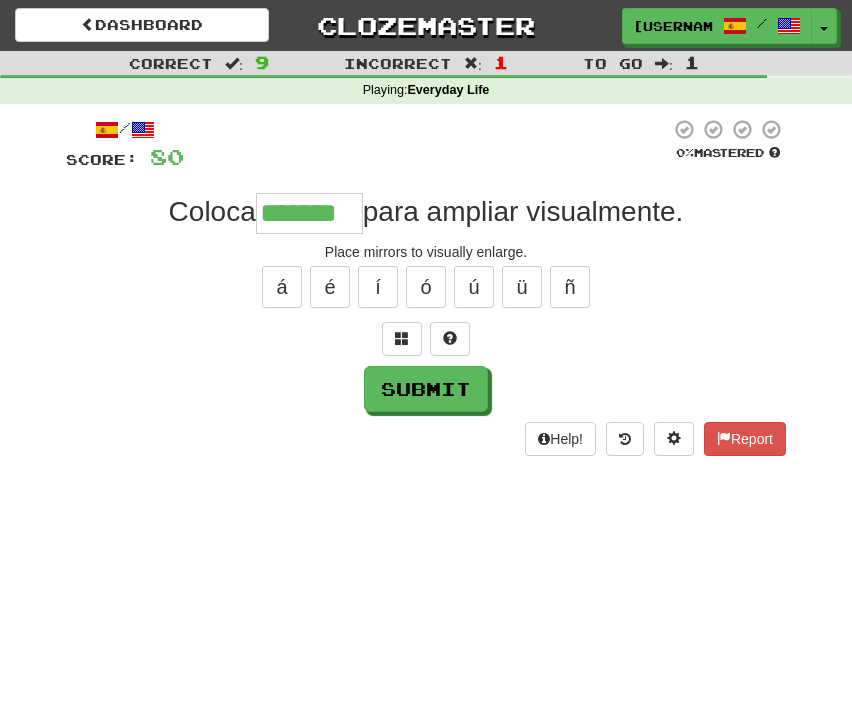 type on "*******" 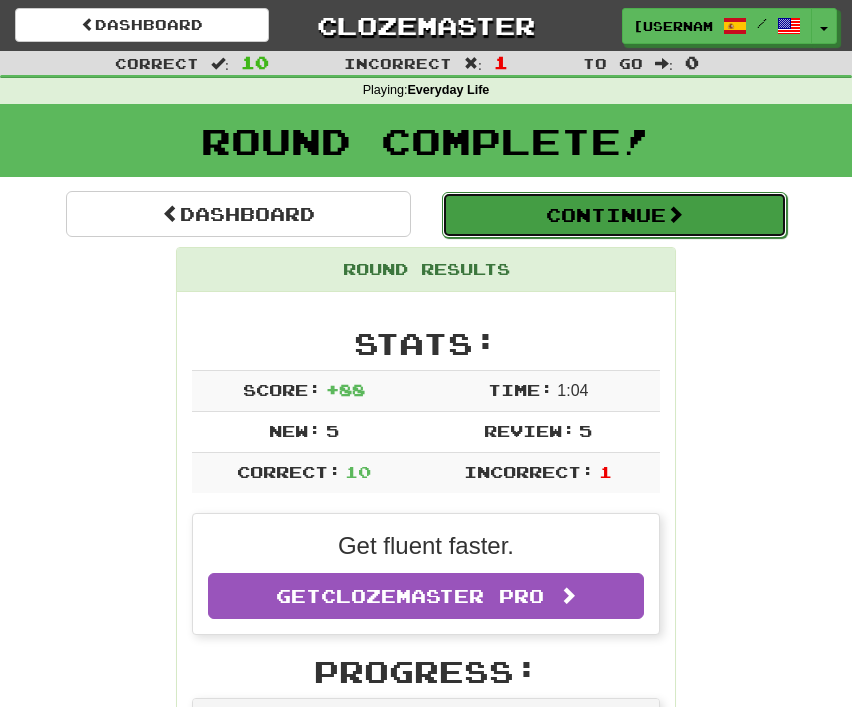 click on "Continue" at bounding box center [614, 215] 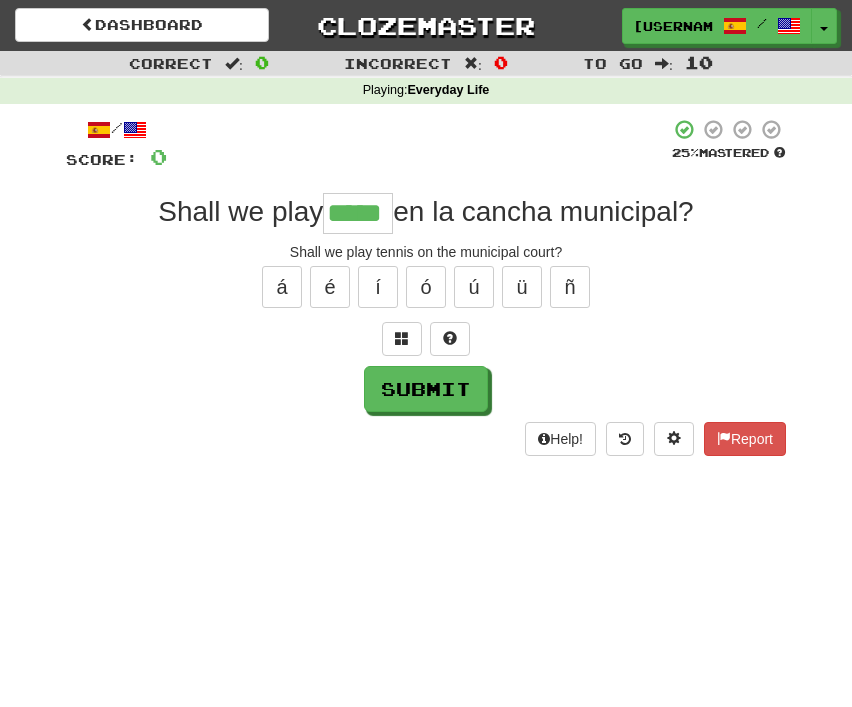 type on "*****" 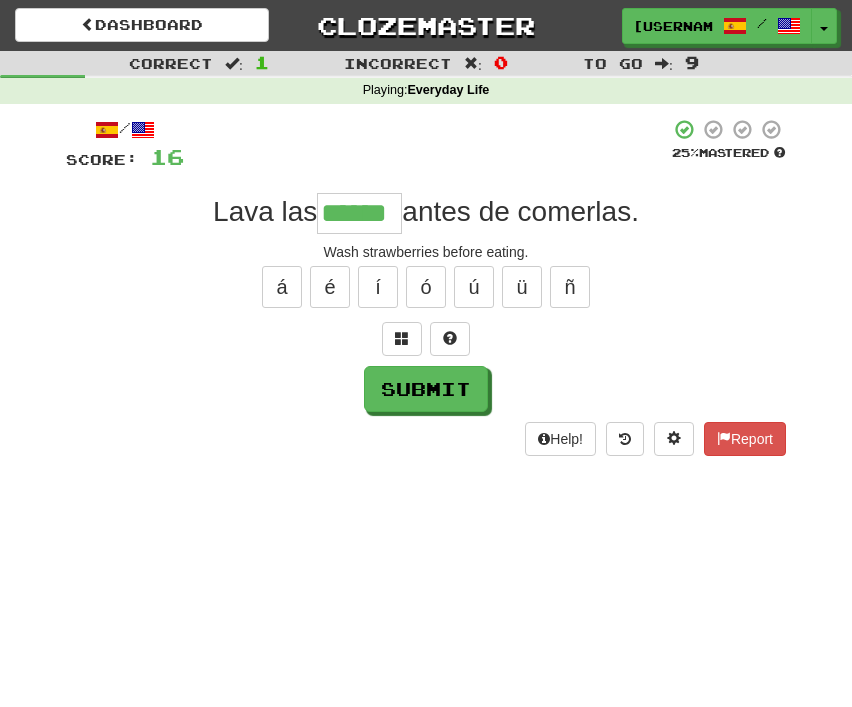 type on "******" 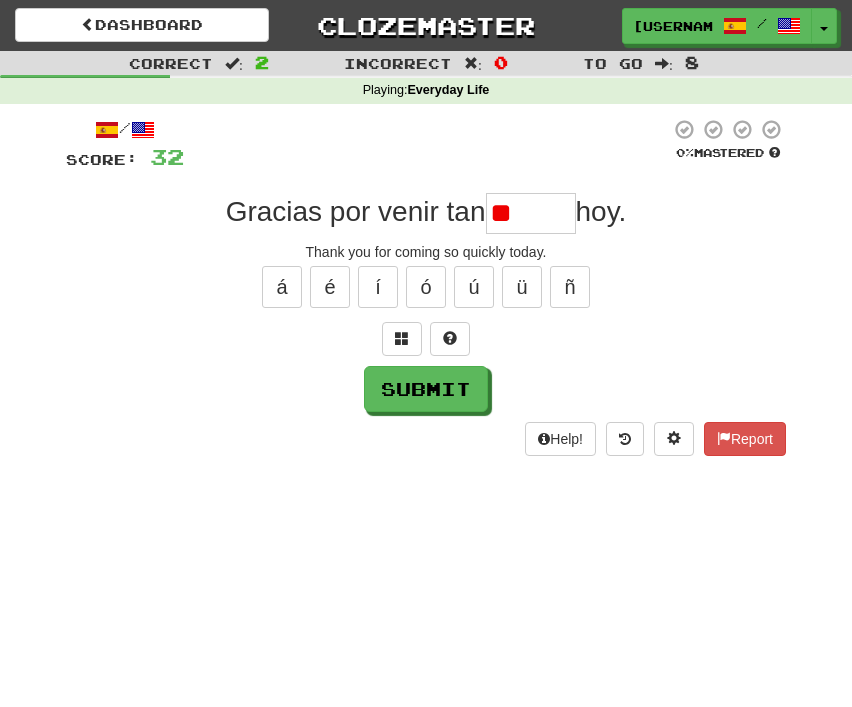 type on "*" 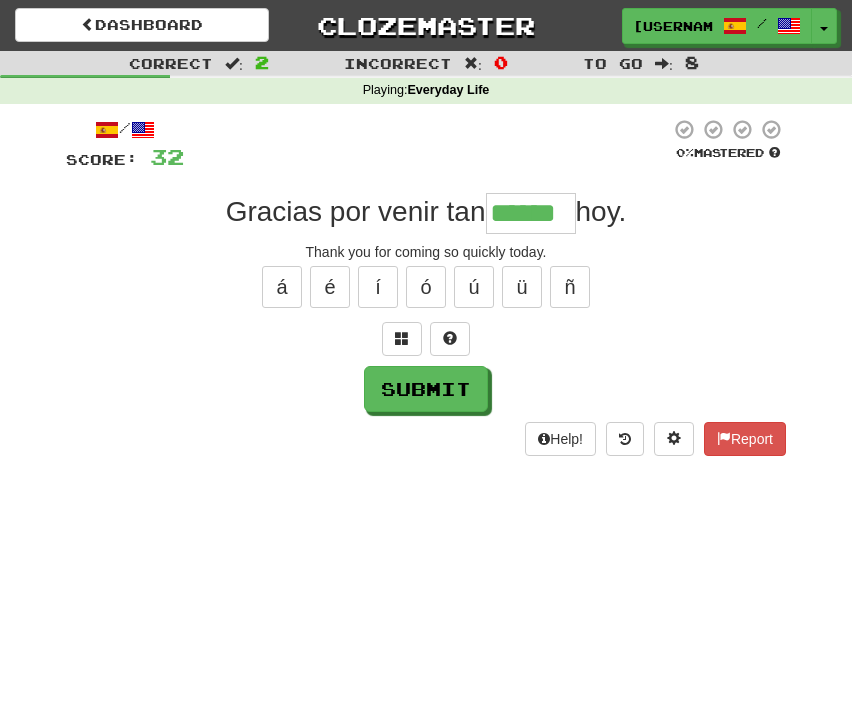 type on "******" 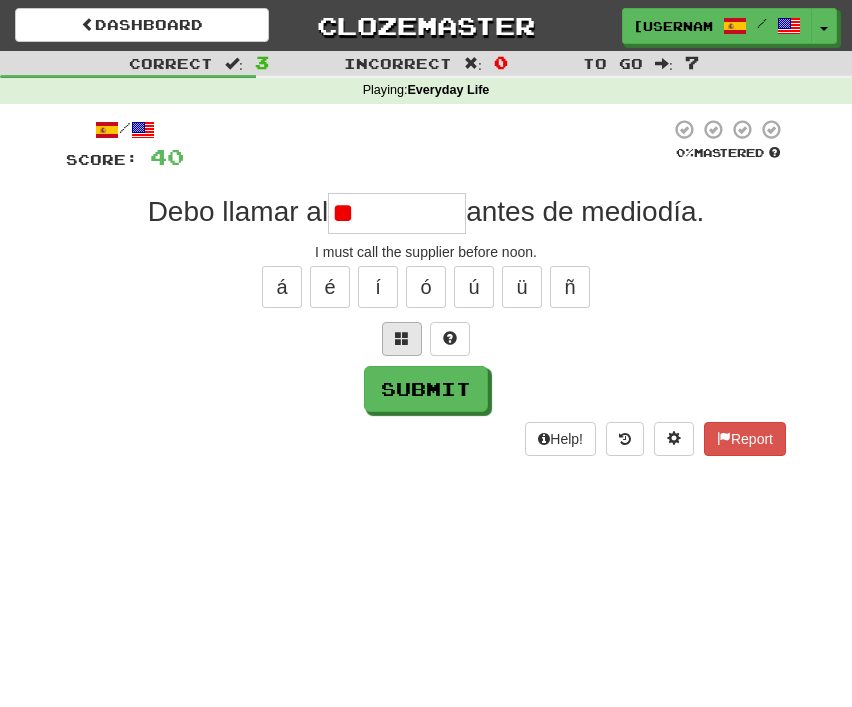 type on "*" 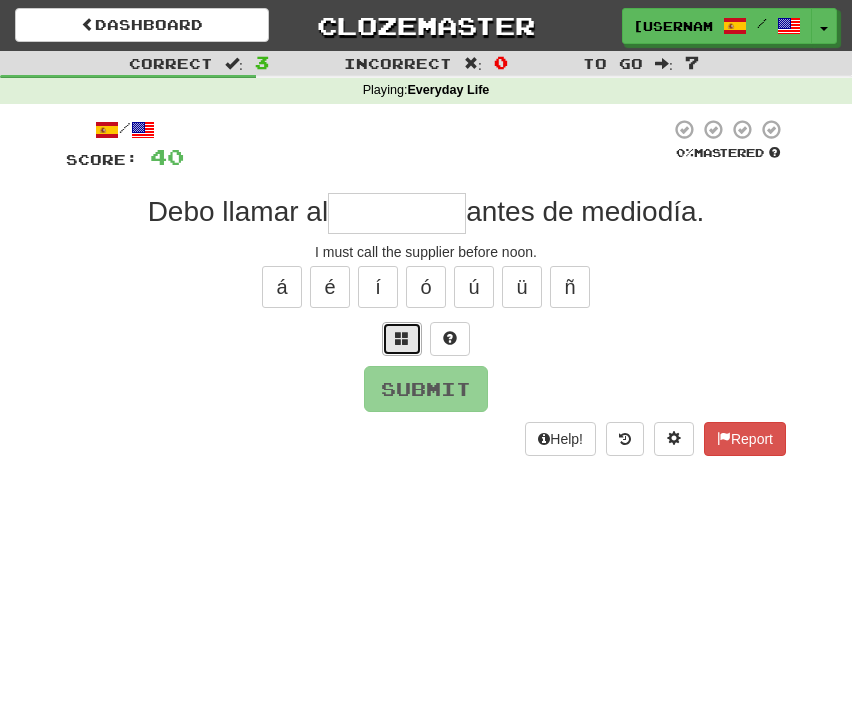 click at bounding box center (402, 338) 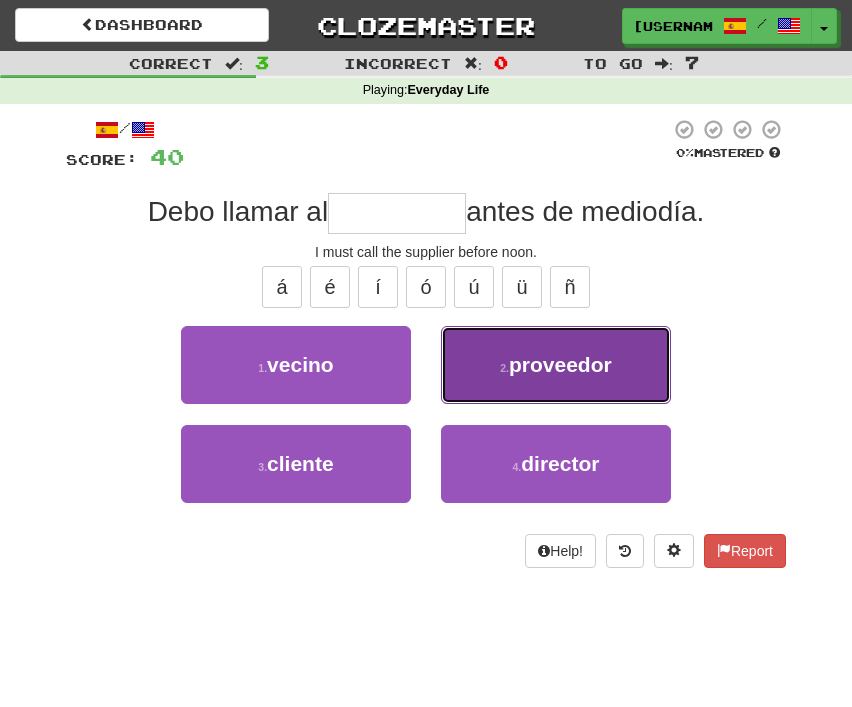 click on "2 .  proveedor" at bounding box center (556, 365) 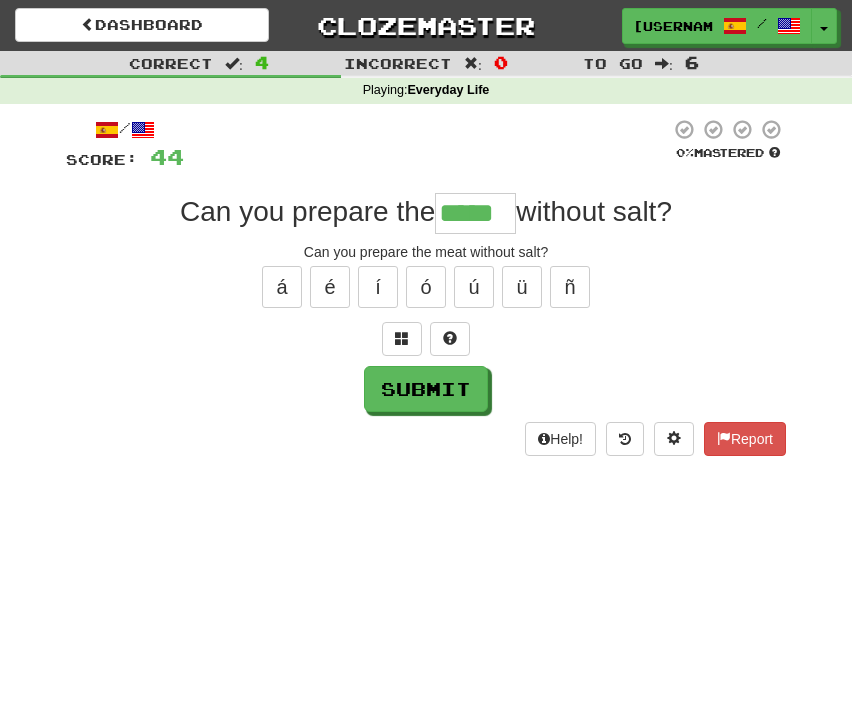 type on "*****" 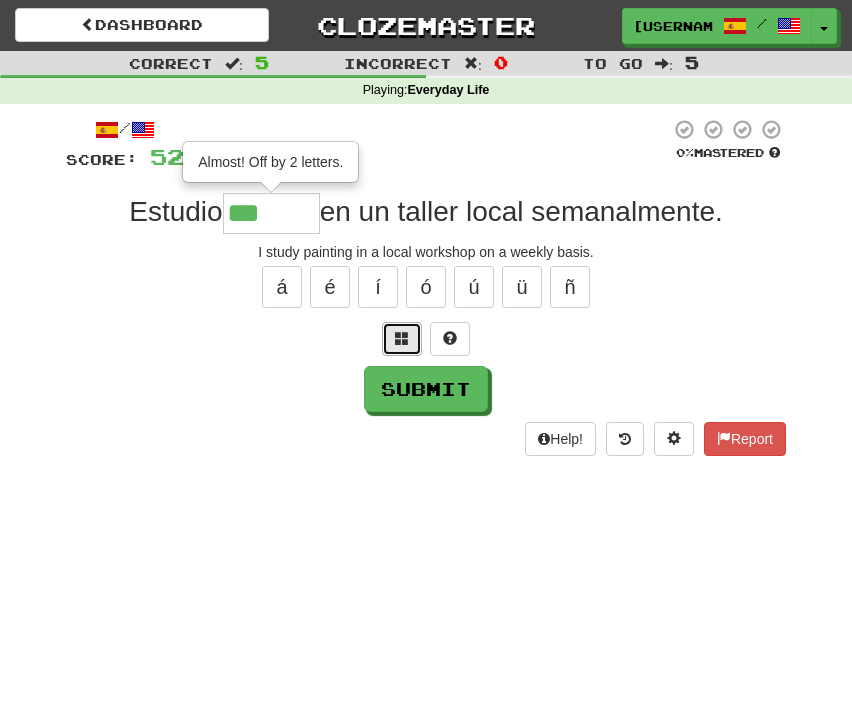 click at bounding box center (402, 338) 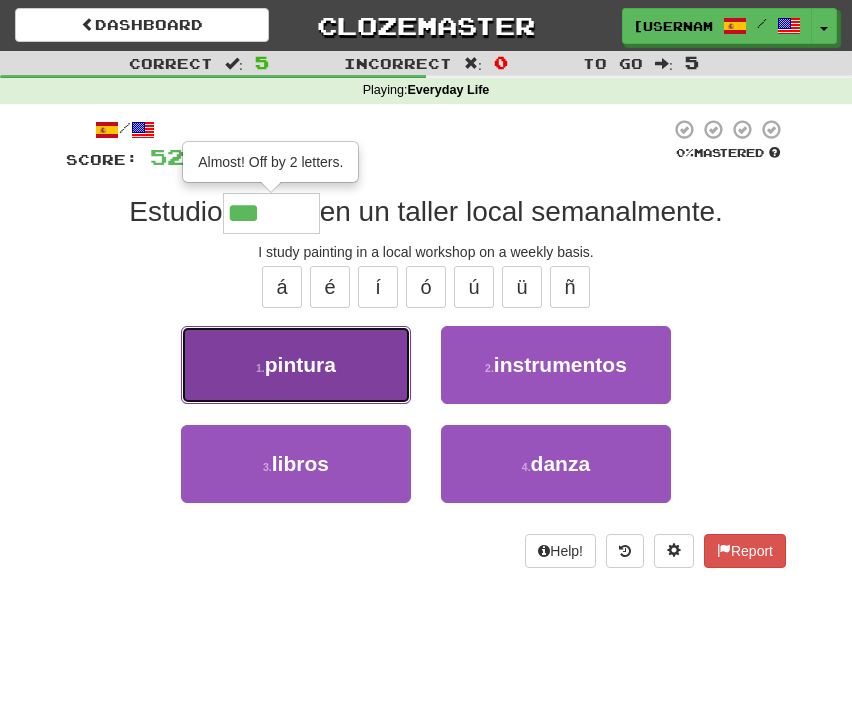 click on "1 .  pintura" at bounding box center [296, 365] 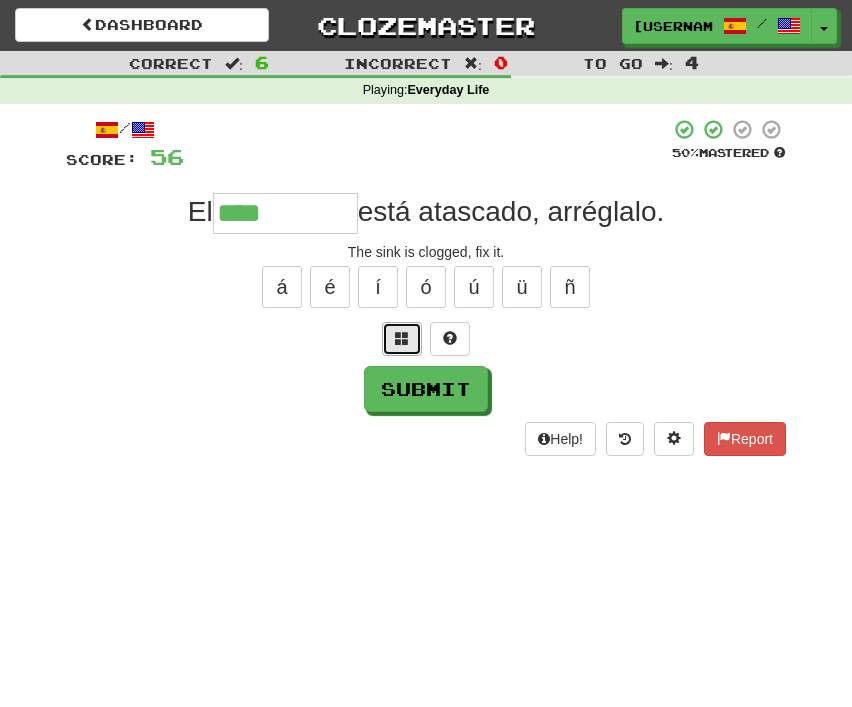 click at bounding box center [402, 338] 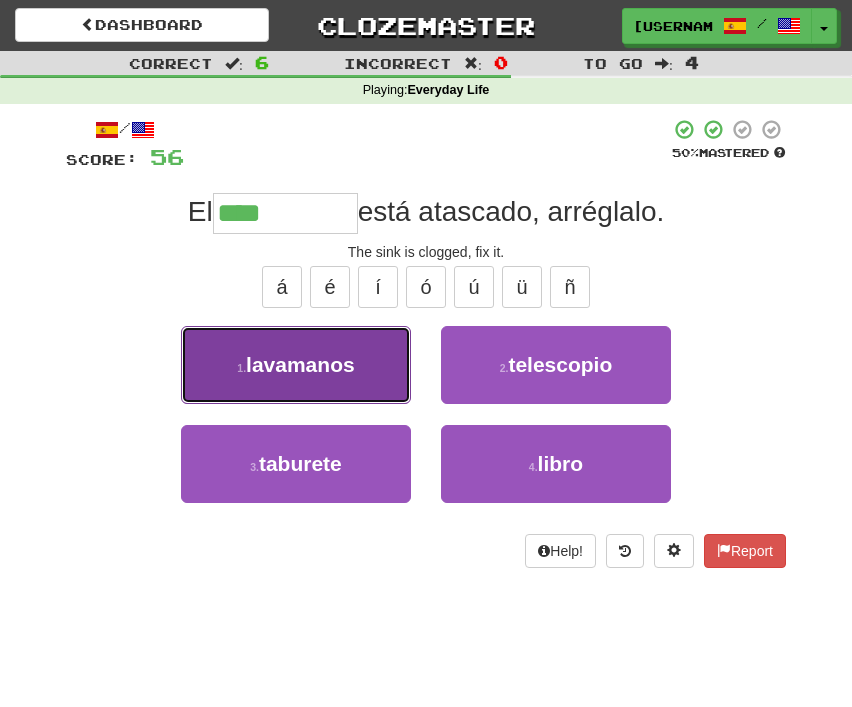click on "lavamanos" at bounding box center [300, 364] 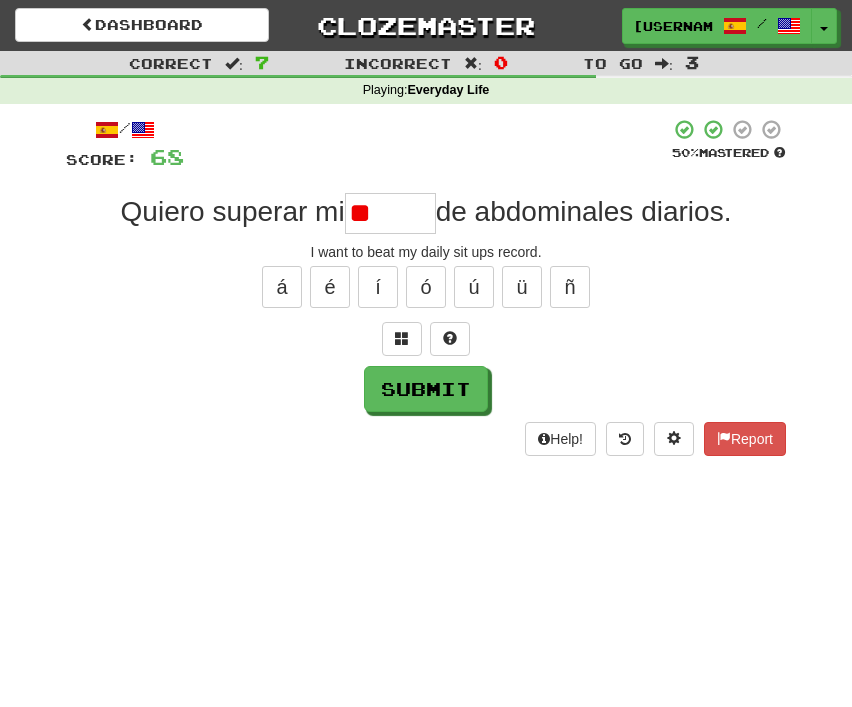 type on "*" 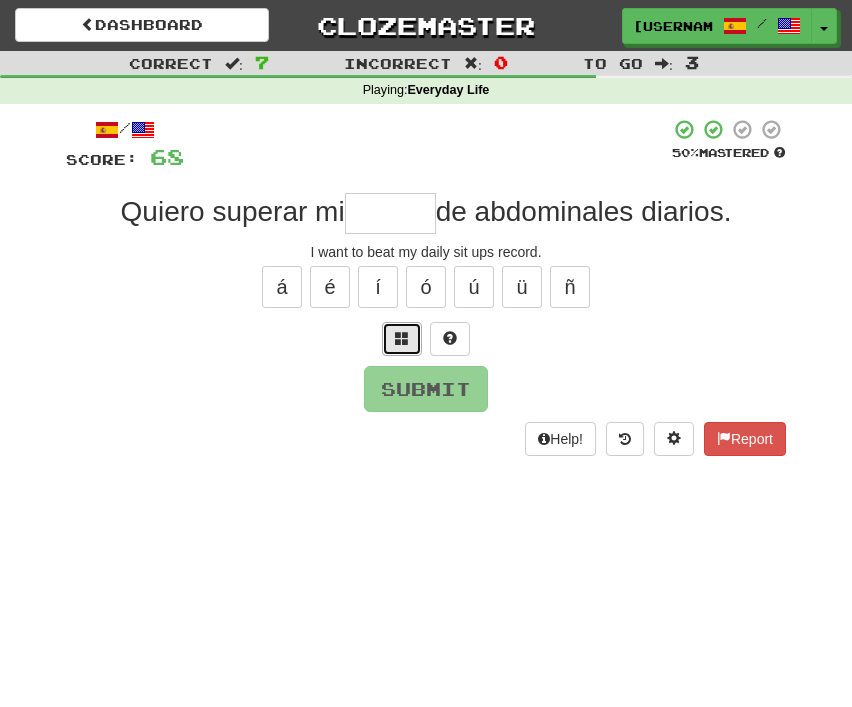 click at bounding box center (402, 339) 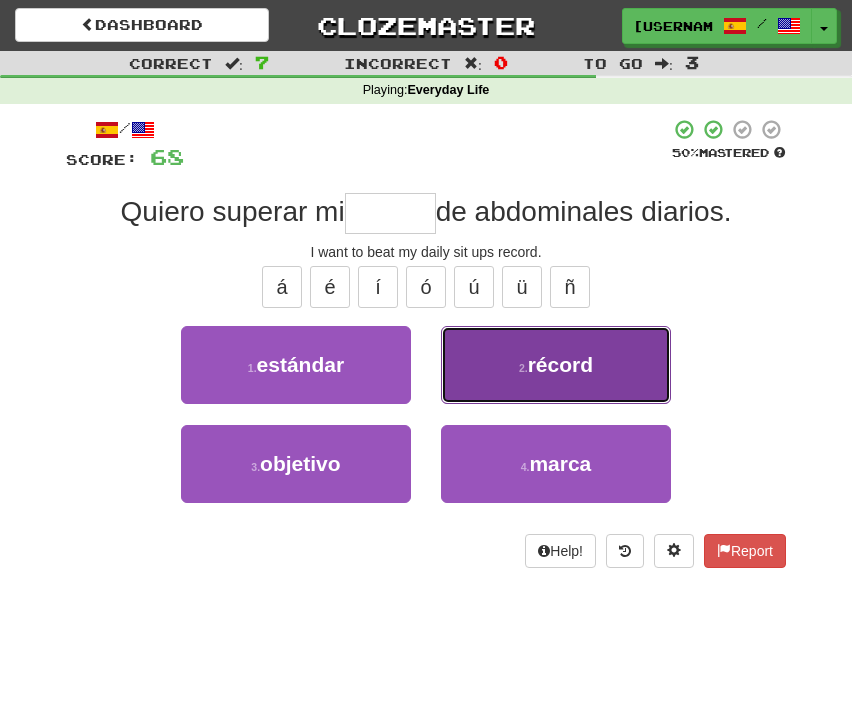 click on "2 .  récord" at bounding box center [556, 365] 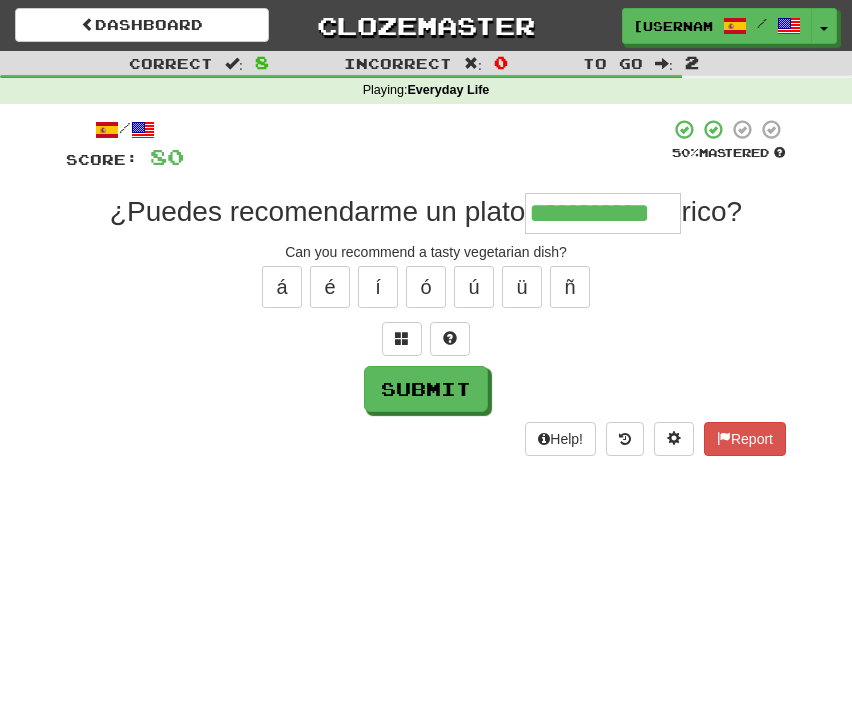 type on "**********" 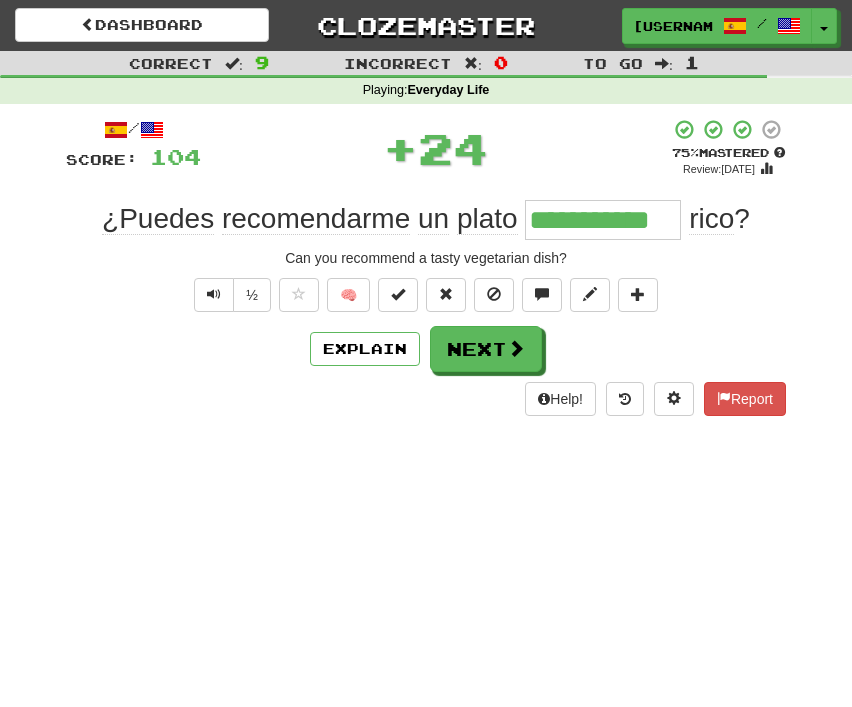 type 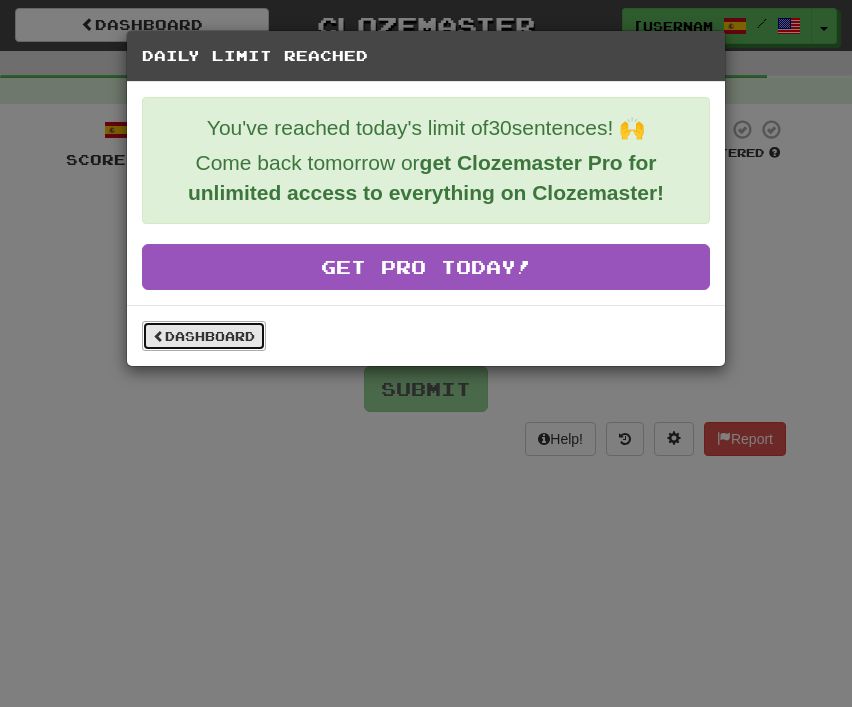 click on "Dashboard" at bounding box center (204, 336) 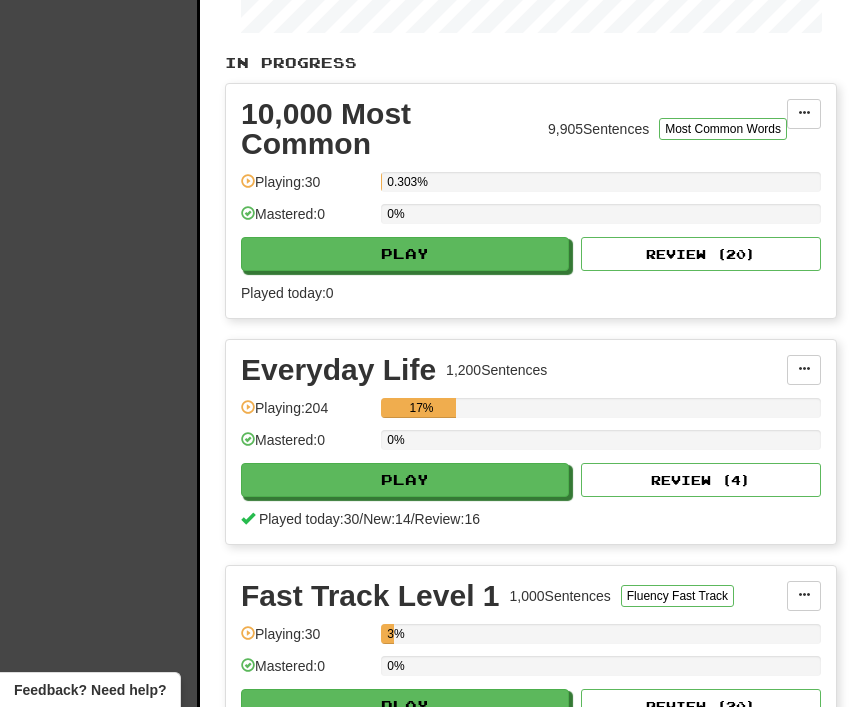 scroll, scrollTop: 0, scrollLeft: 0, axis: both 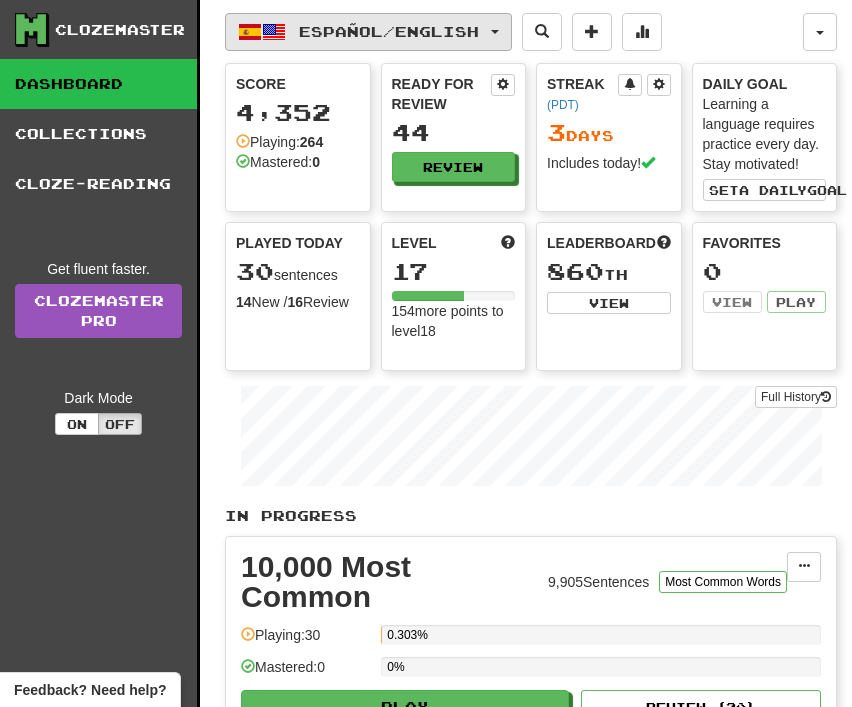 click at bounding box center [274, 32] 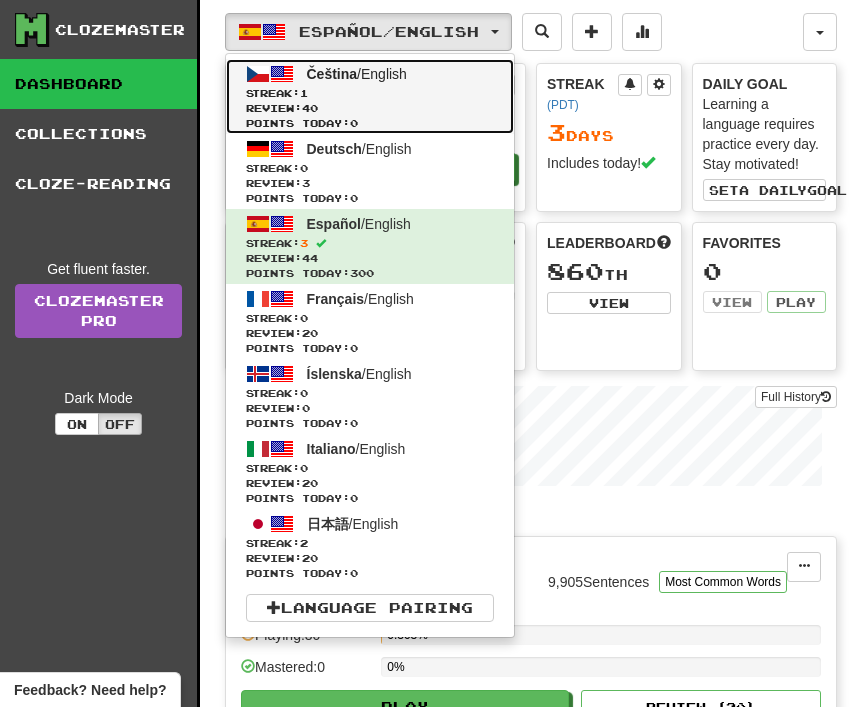 click on "Streak:  1" at bounding box center (370, 93) 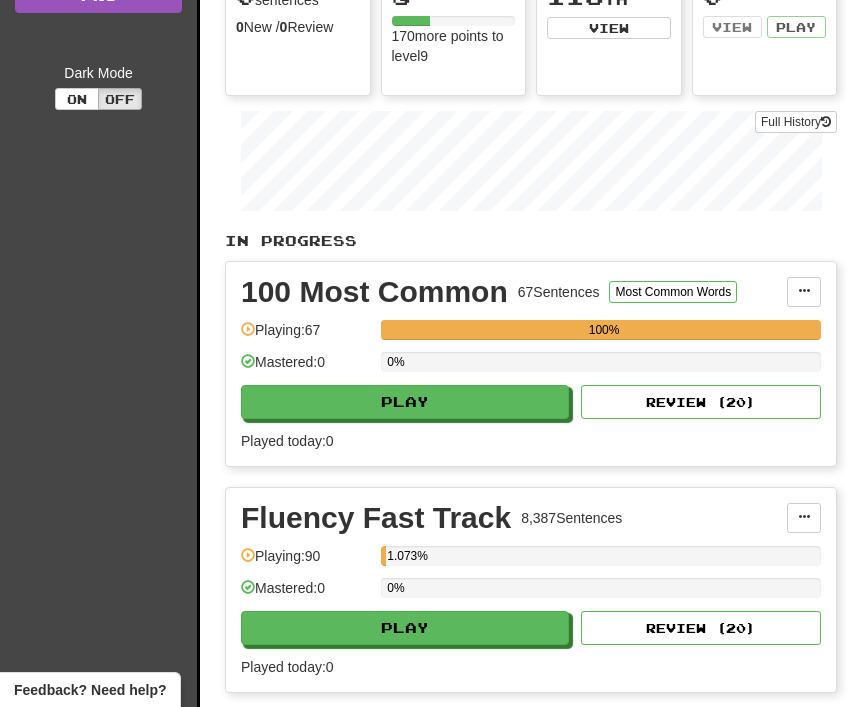 scroll, scrollTop: 455, scrollLeft: 0, axis: vertical 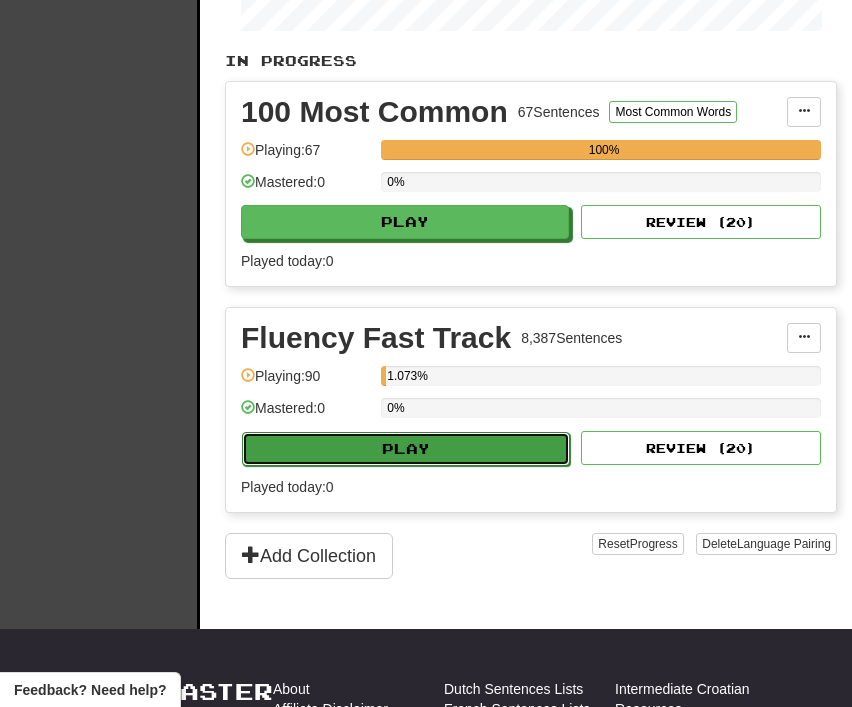 click on "Play" at bounding box center [406, 449] 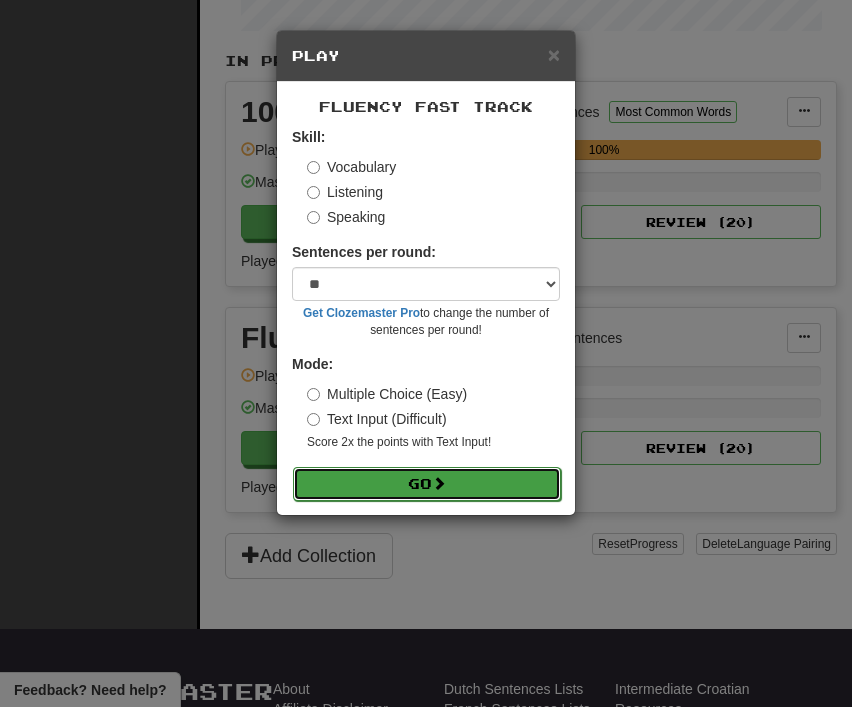 click on "Go" at bounding box center (427, 484) 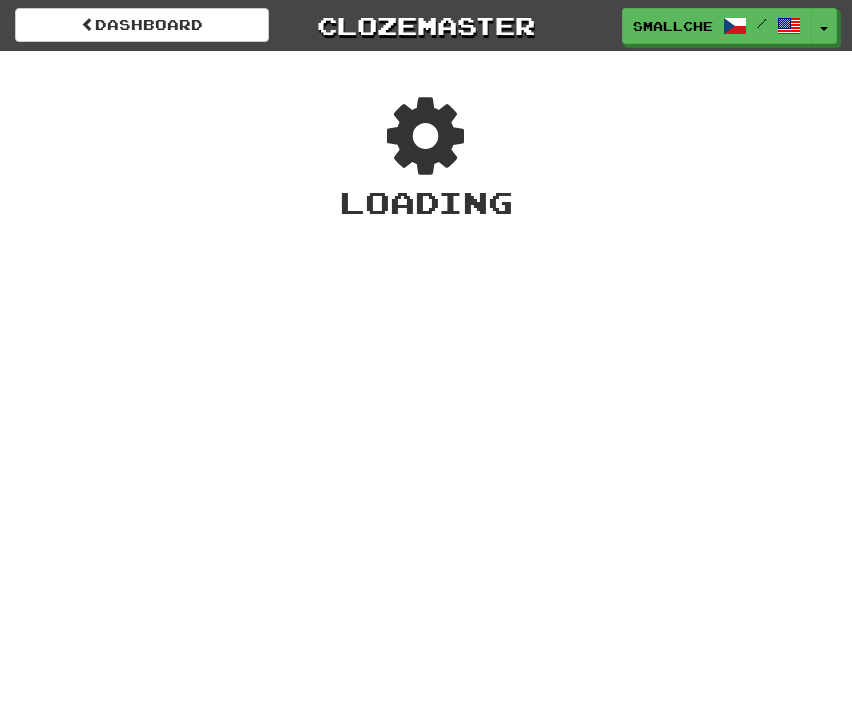 scroll, scrollTop: 0, scrollLeft: 0, axis: both 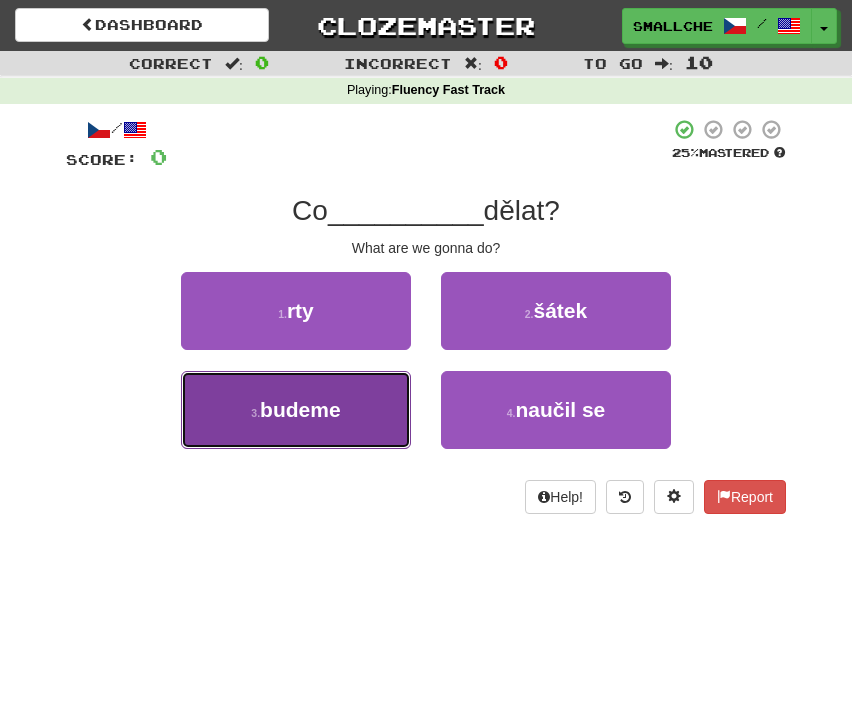 click on "3 .  budeme" at bounding box center [296, 410] 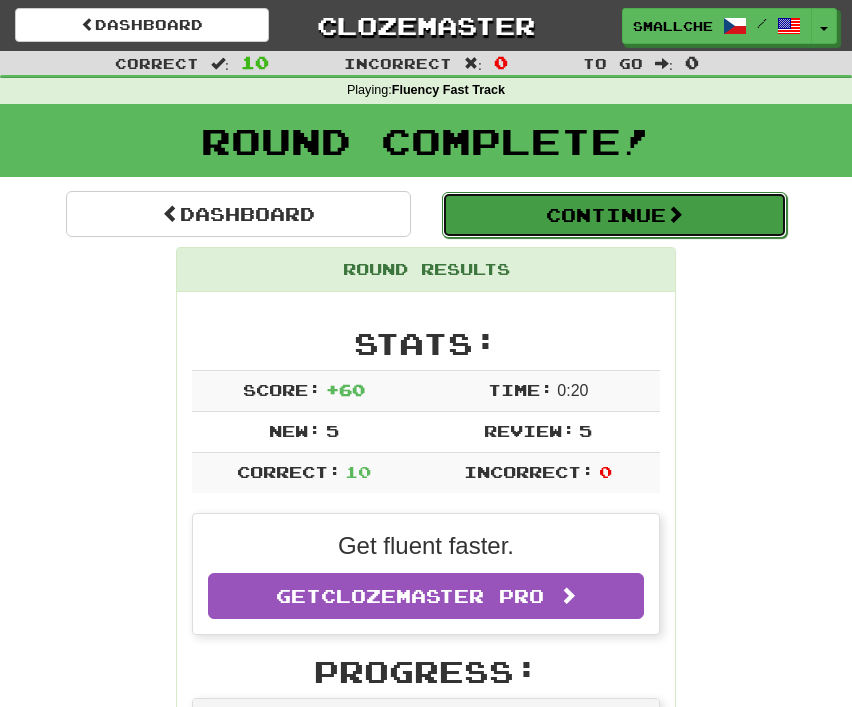 click on "Continue" at bounding box center [614, 215] 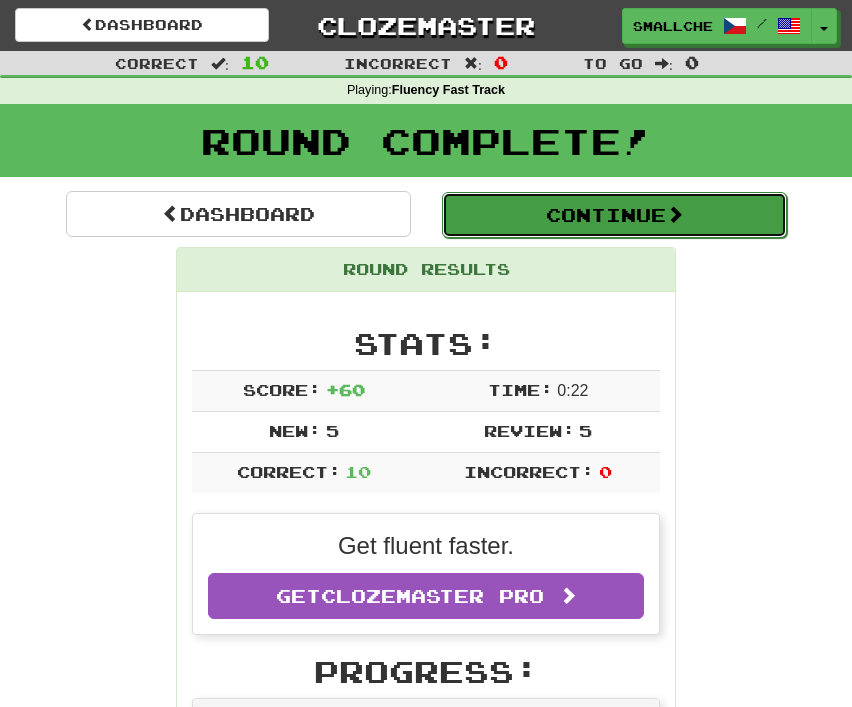 click on "Continue" at bounding box center (614, 215) 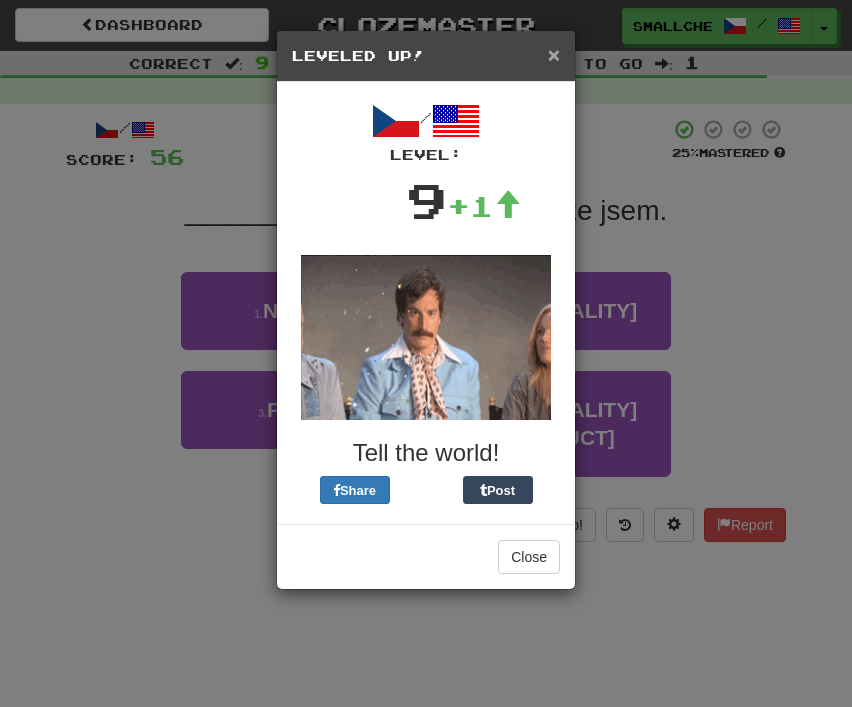 click on "×" at bounding box center (554, 54) 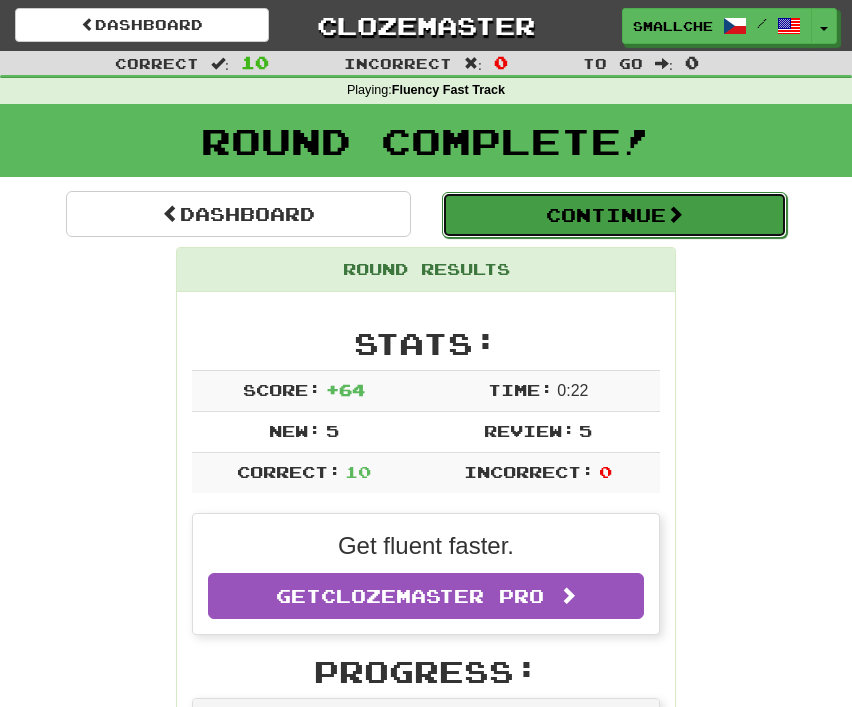 click on "Continue" at bounding box center [614, 215] 